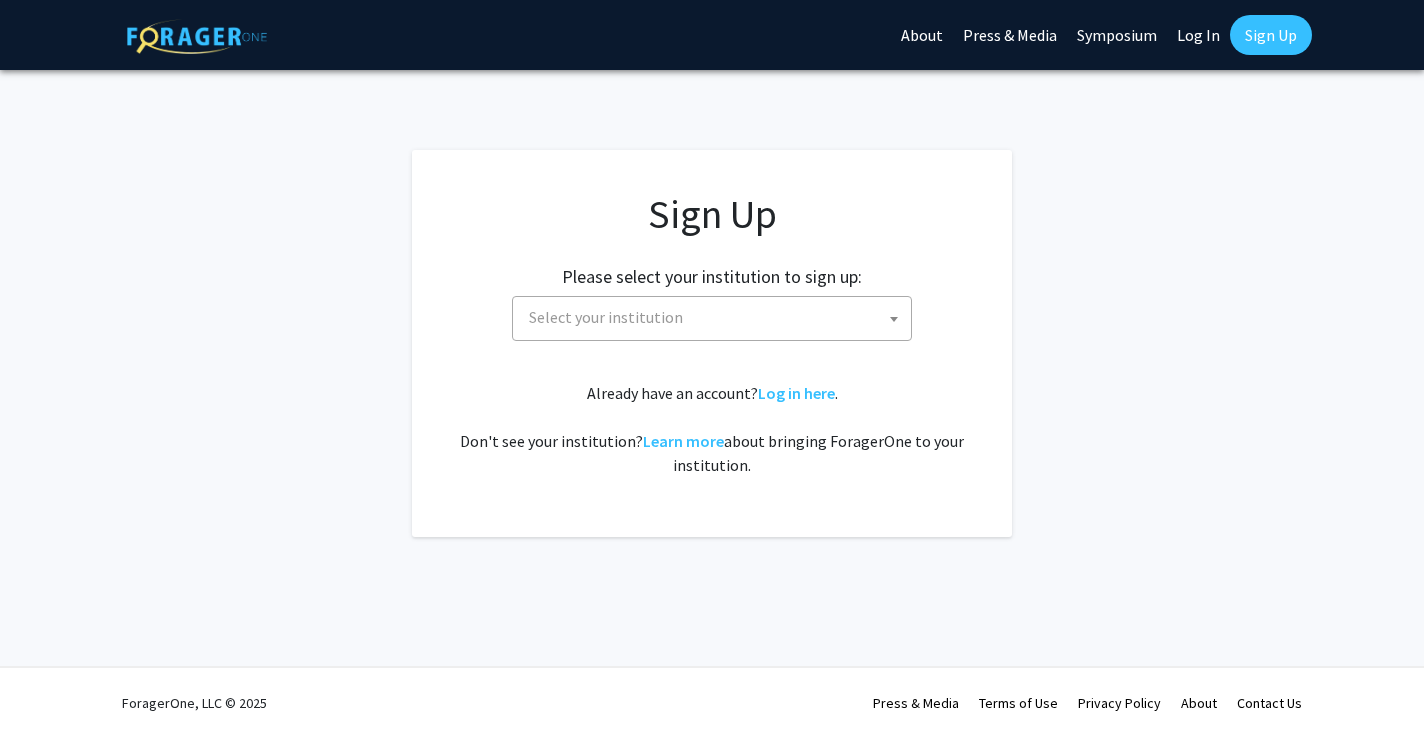 scroll, scrollTop: 0, scrollLeft: 0, axis: both 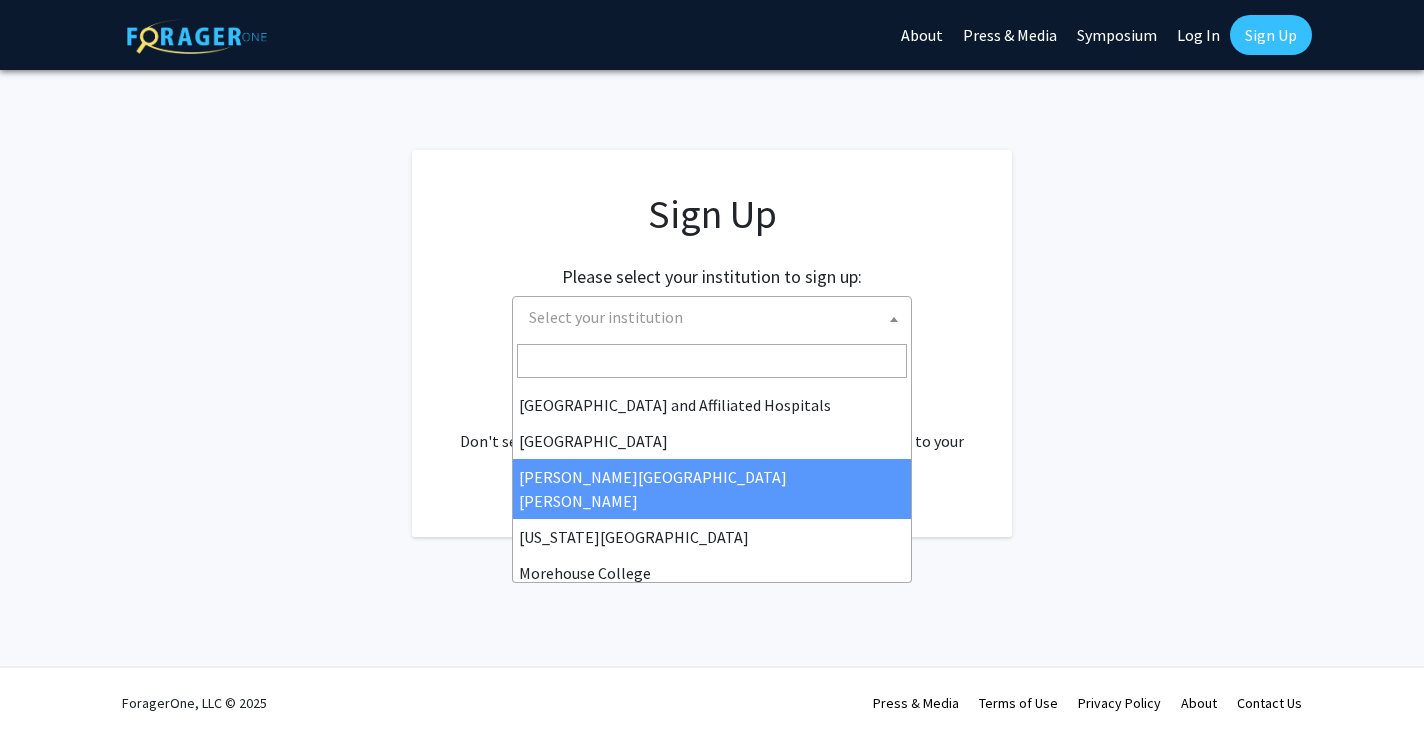 select on "1" 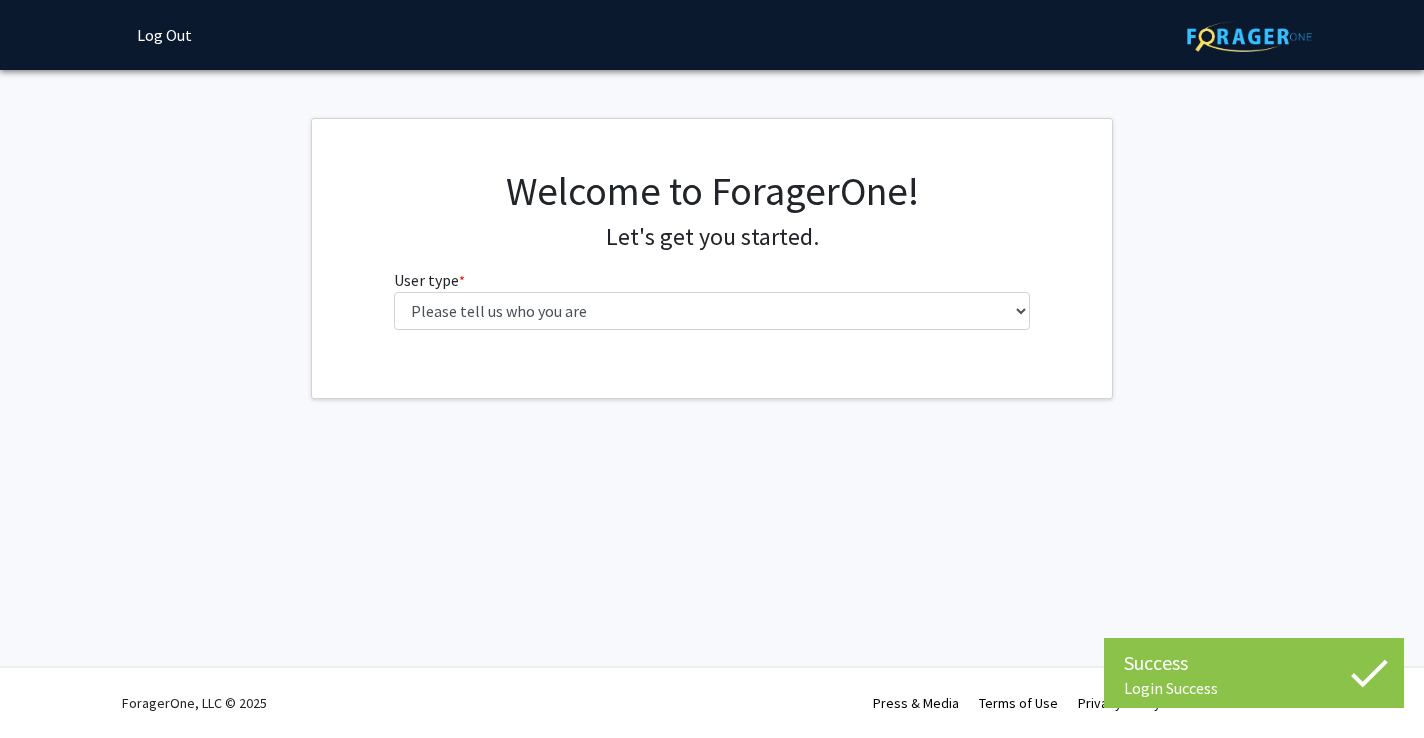scroll, scrollTop: 0, scrollLeft: 0, axis: both 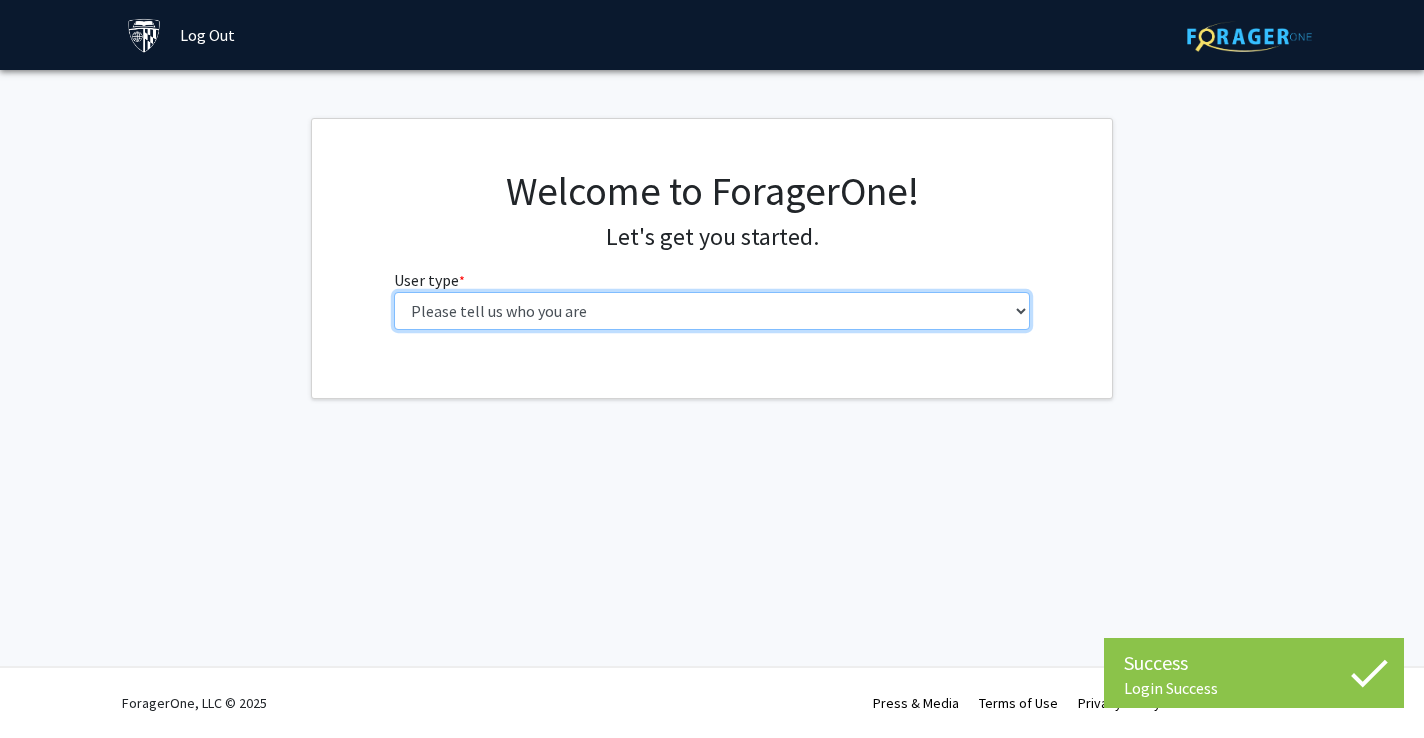 select on "3: doc" 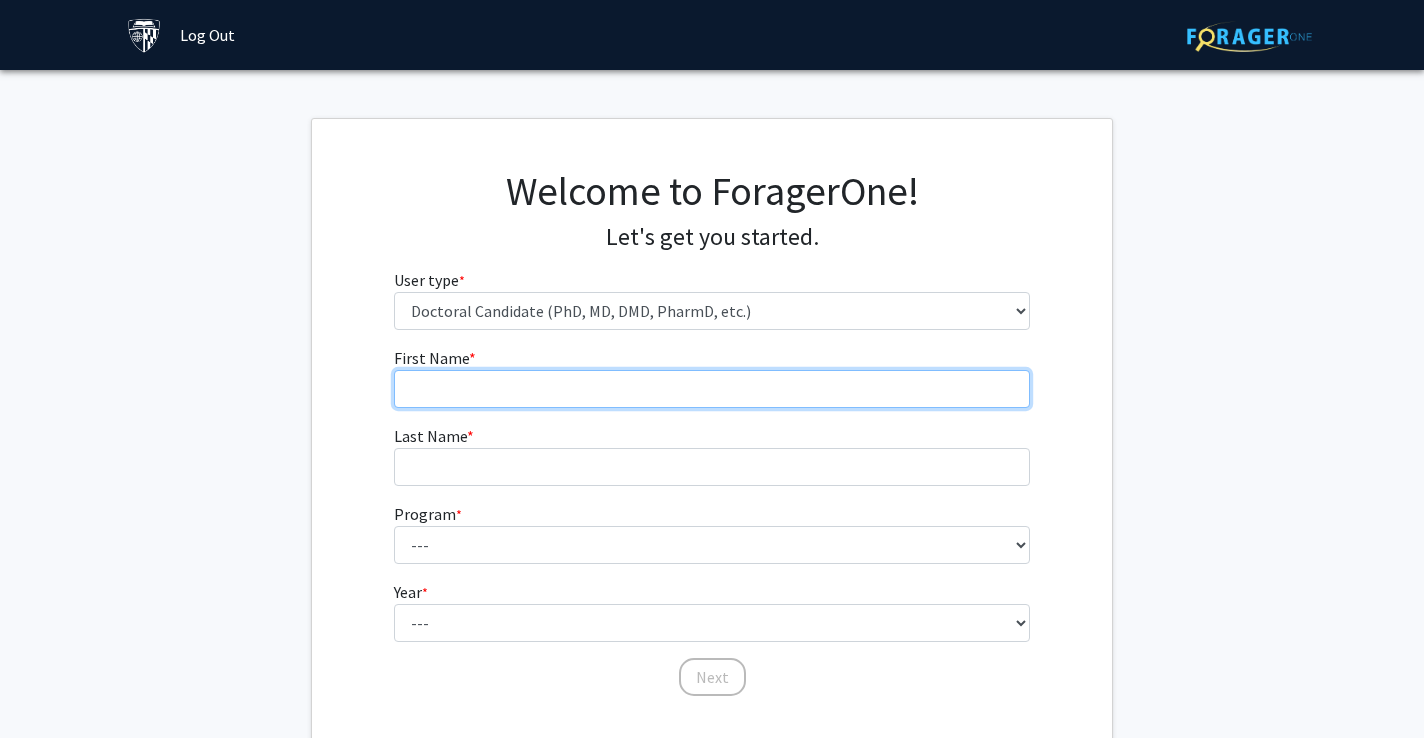 click on "First Name * required" at bounding box center (712, 389) 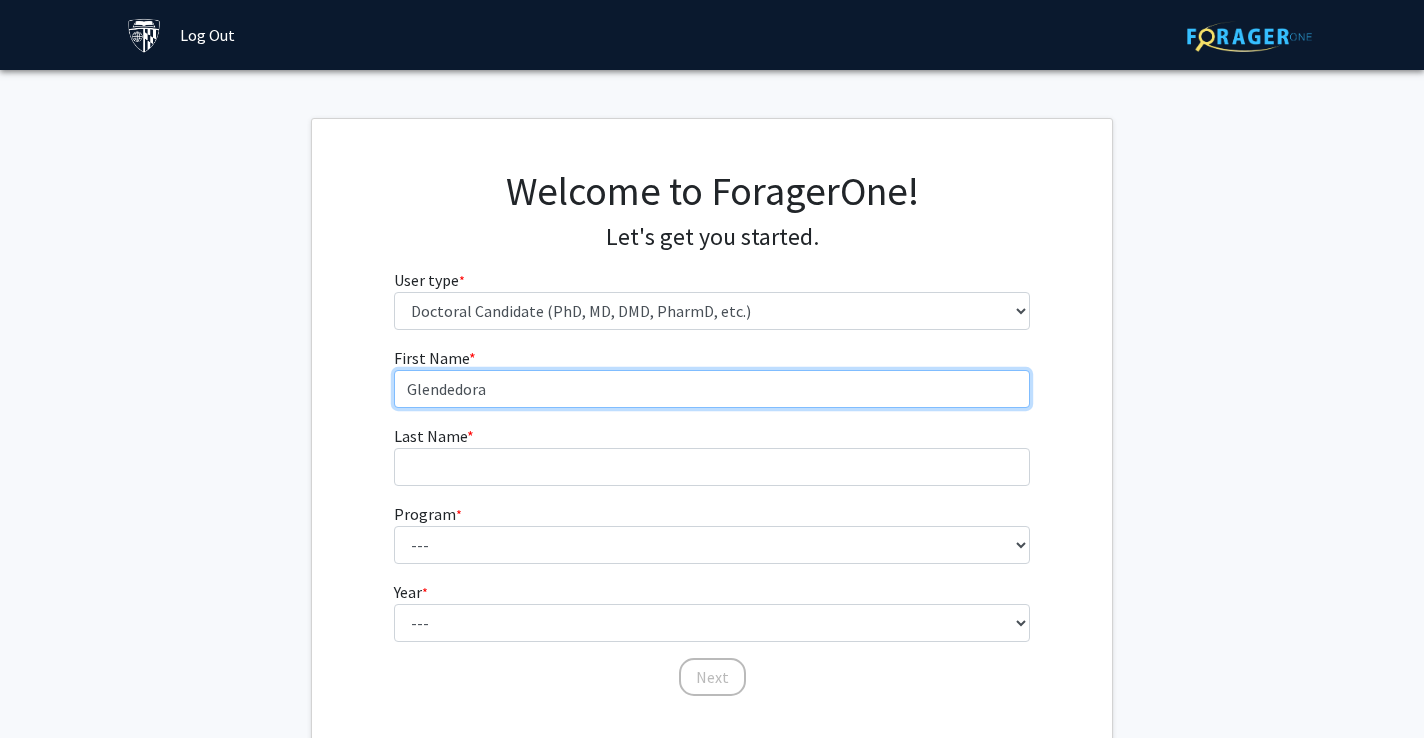 type on "Glendedora" 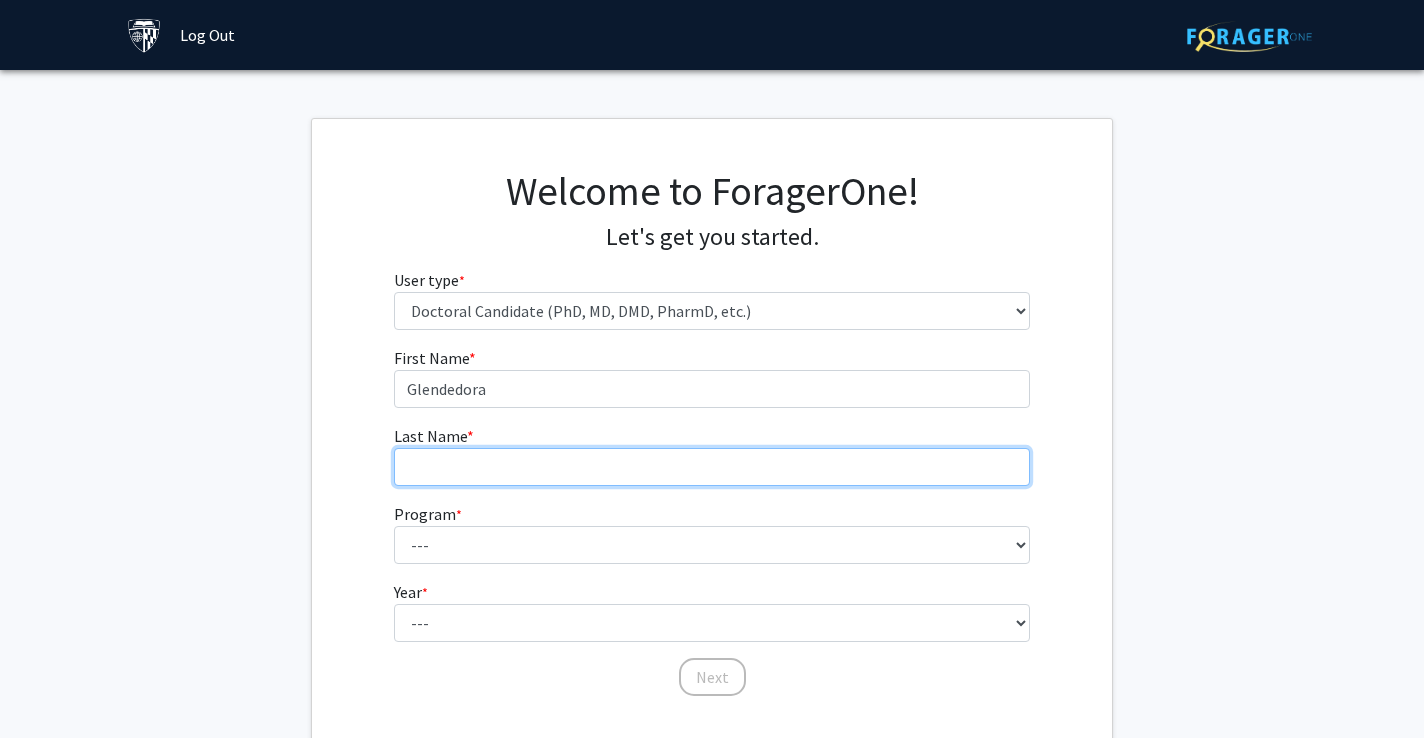 click on "Last Name * required" at bounding box center [712, 467] 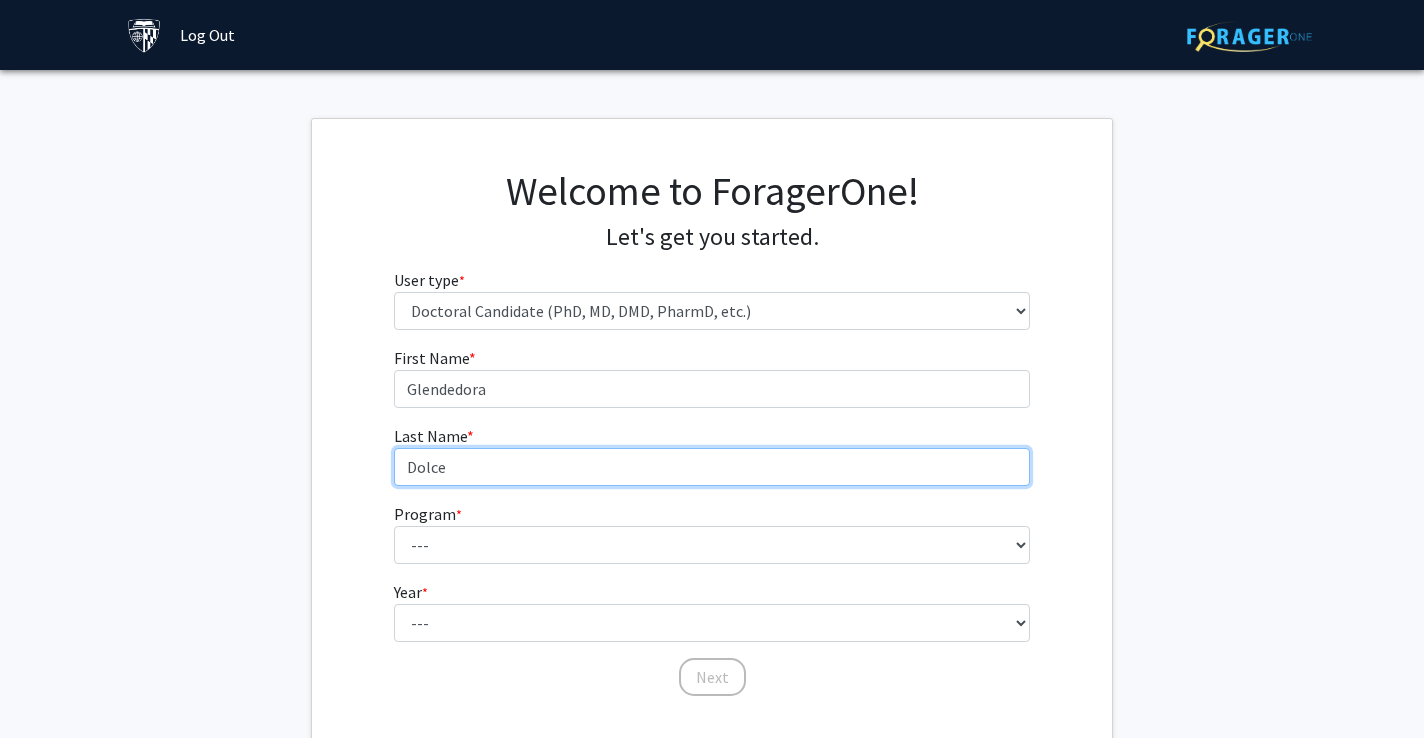 type on "Dolce" 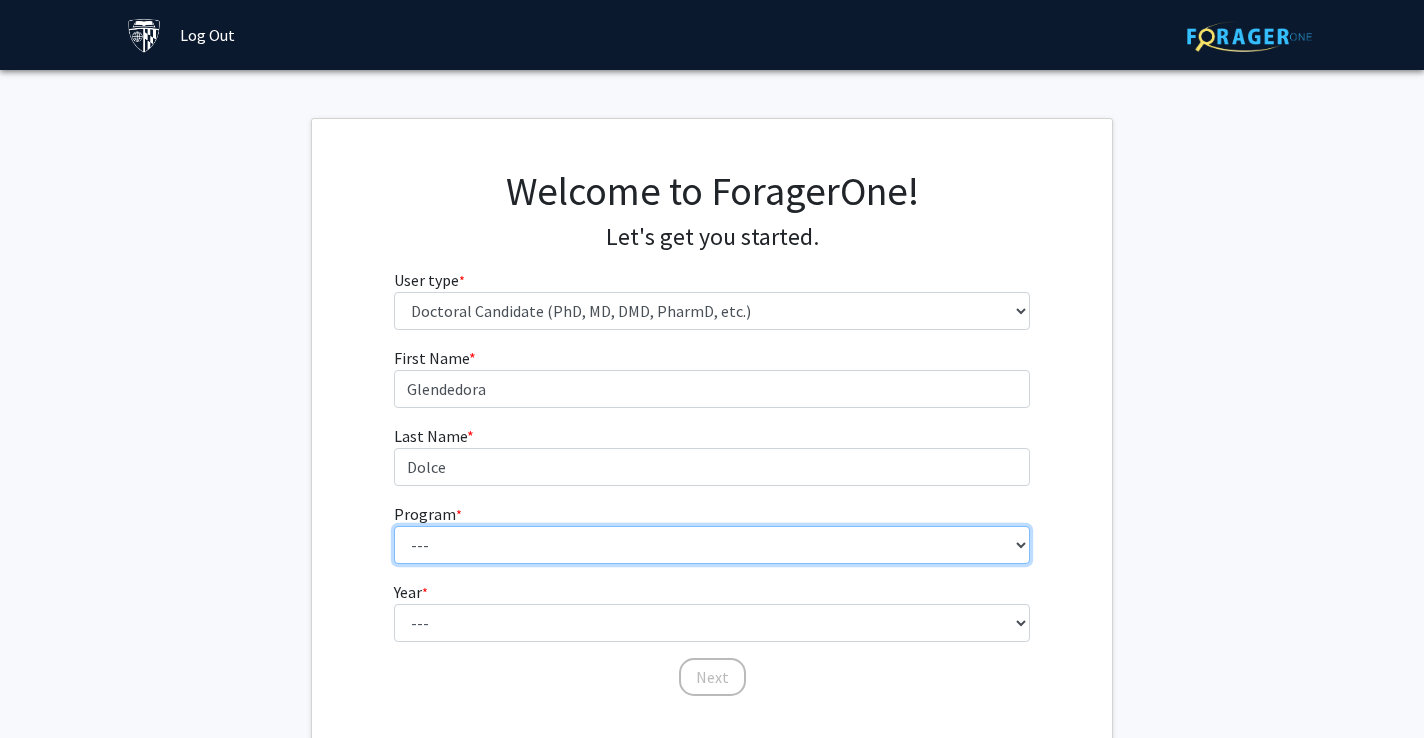 select on "39: 42" 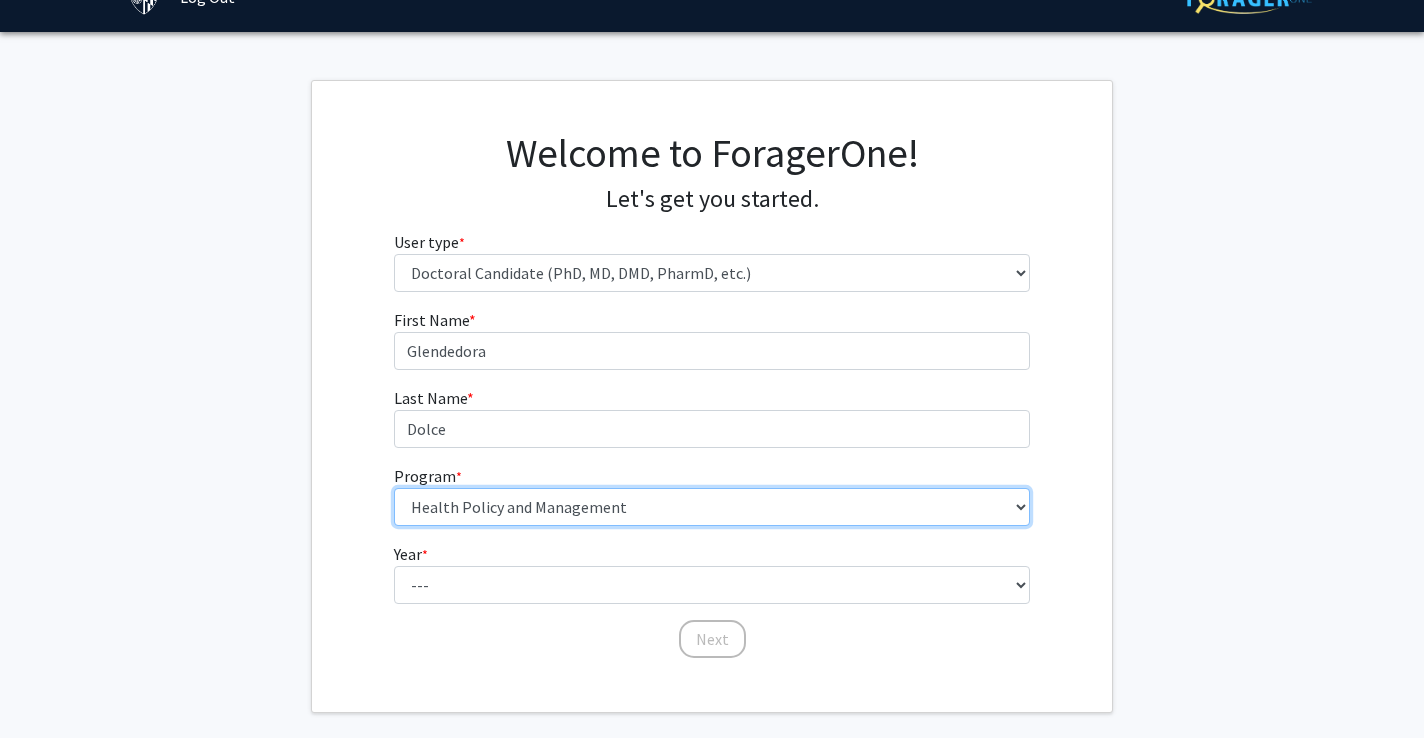 scroll, scrollTop: 46, scrollLeft: 0, axis: vertical 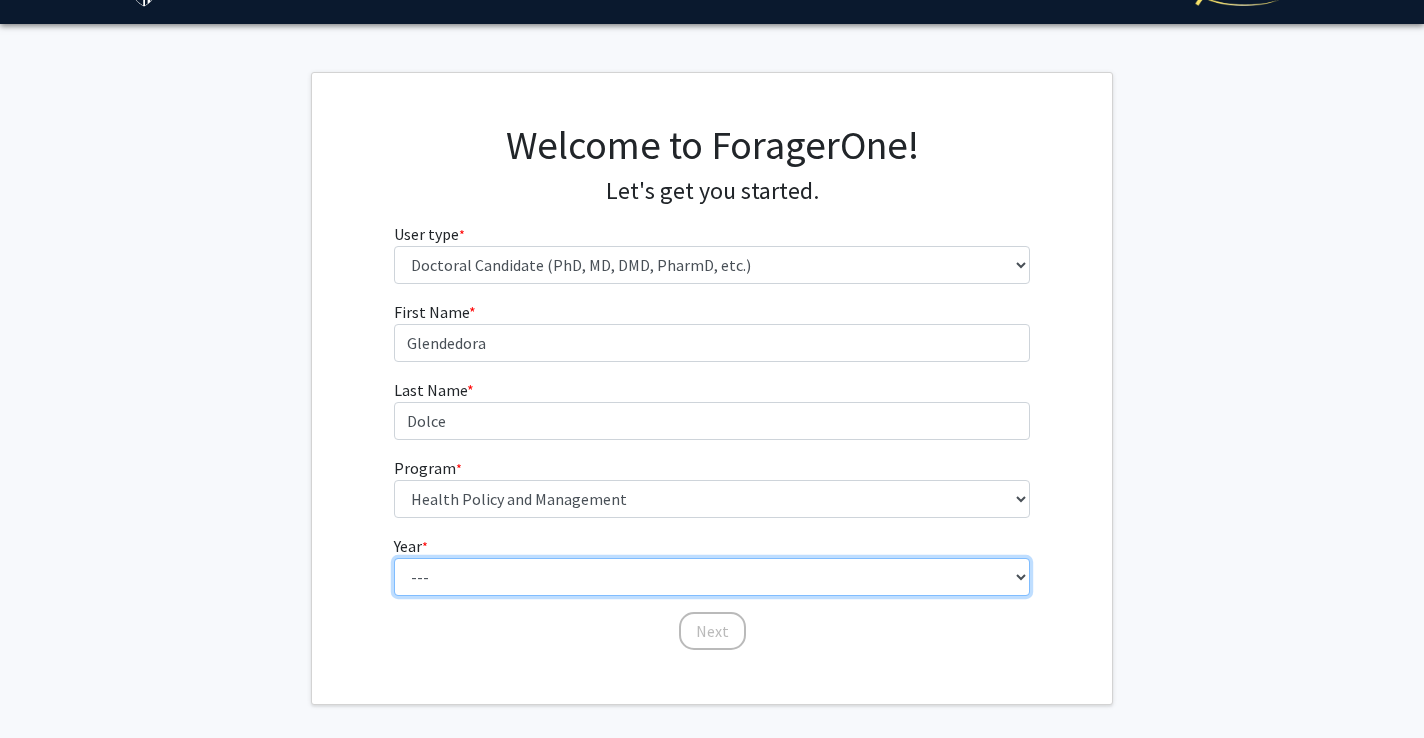 select on "4: fourth_year" 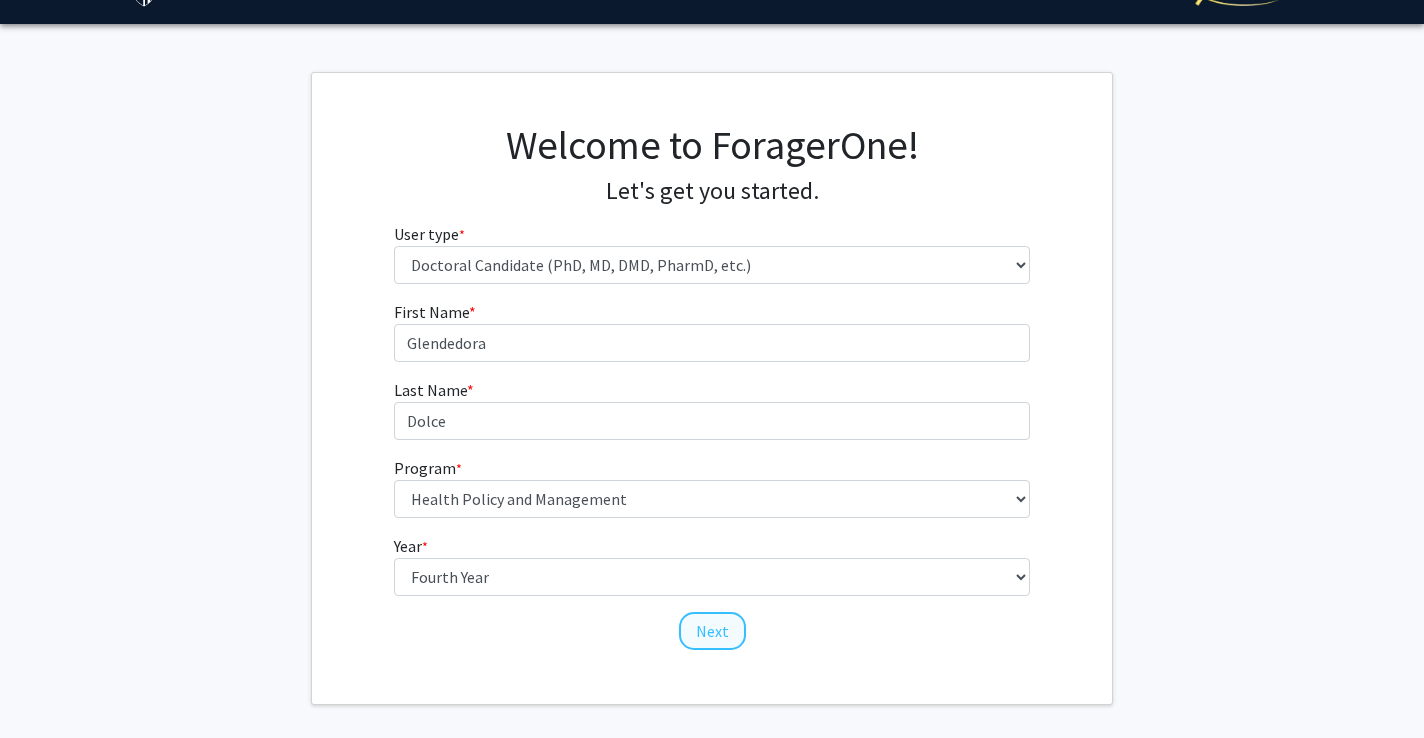 click on "Next" 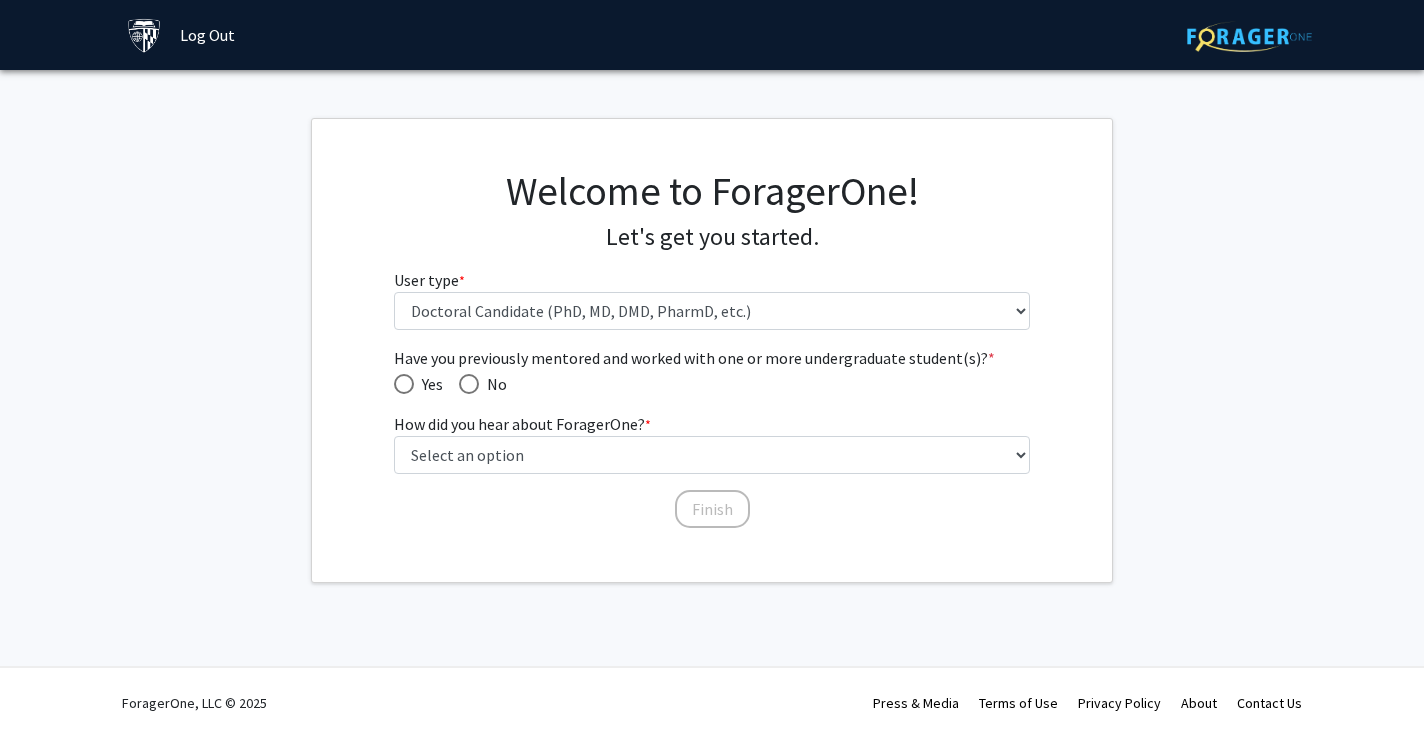 scroll, scrollTop: 0, scrollLeft: 0, axis: both 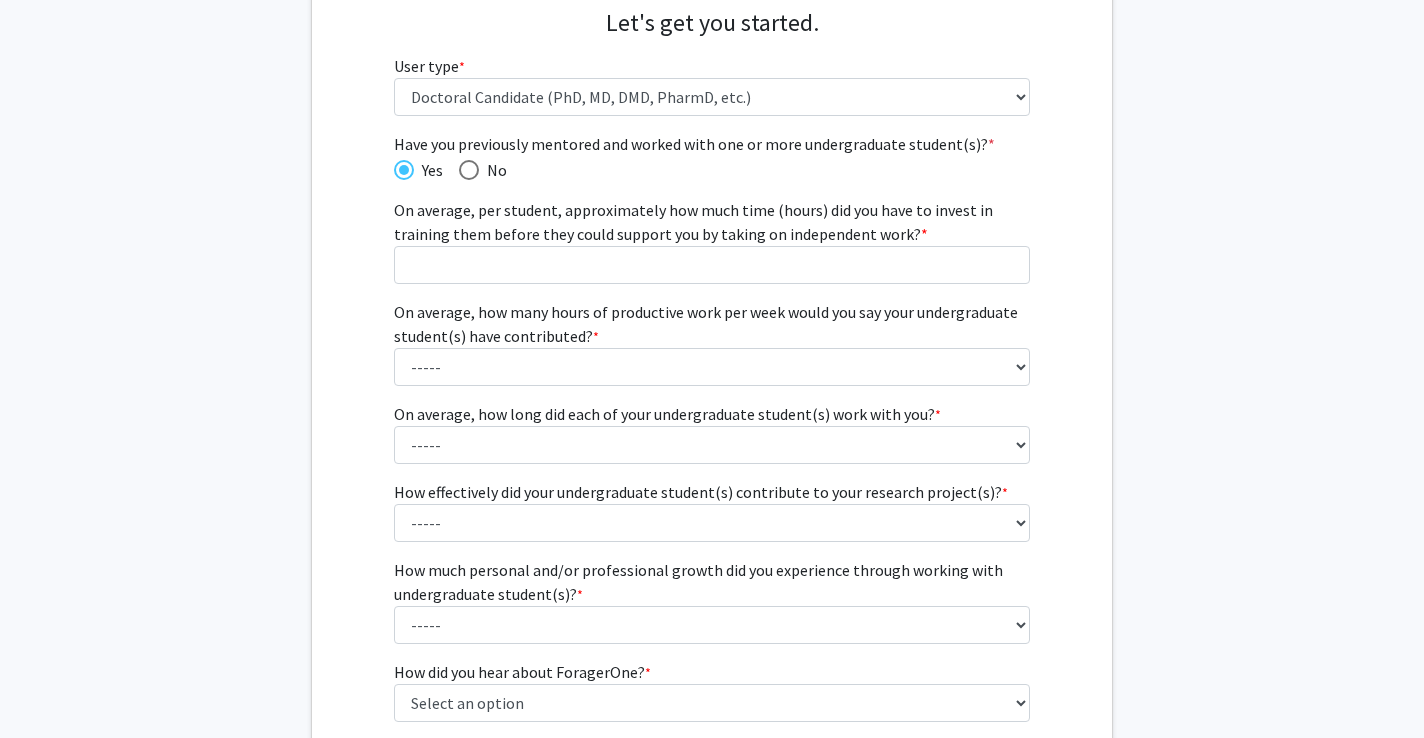 click at bounding box center (469, 170) 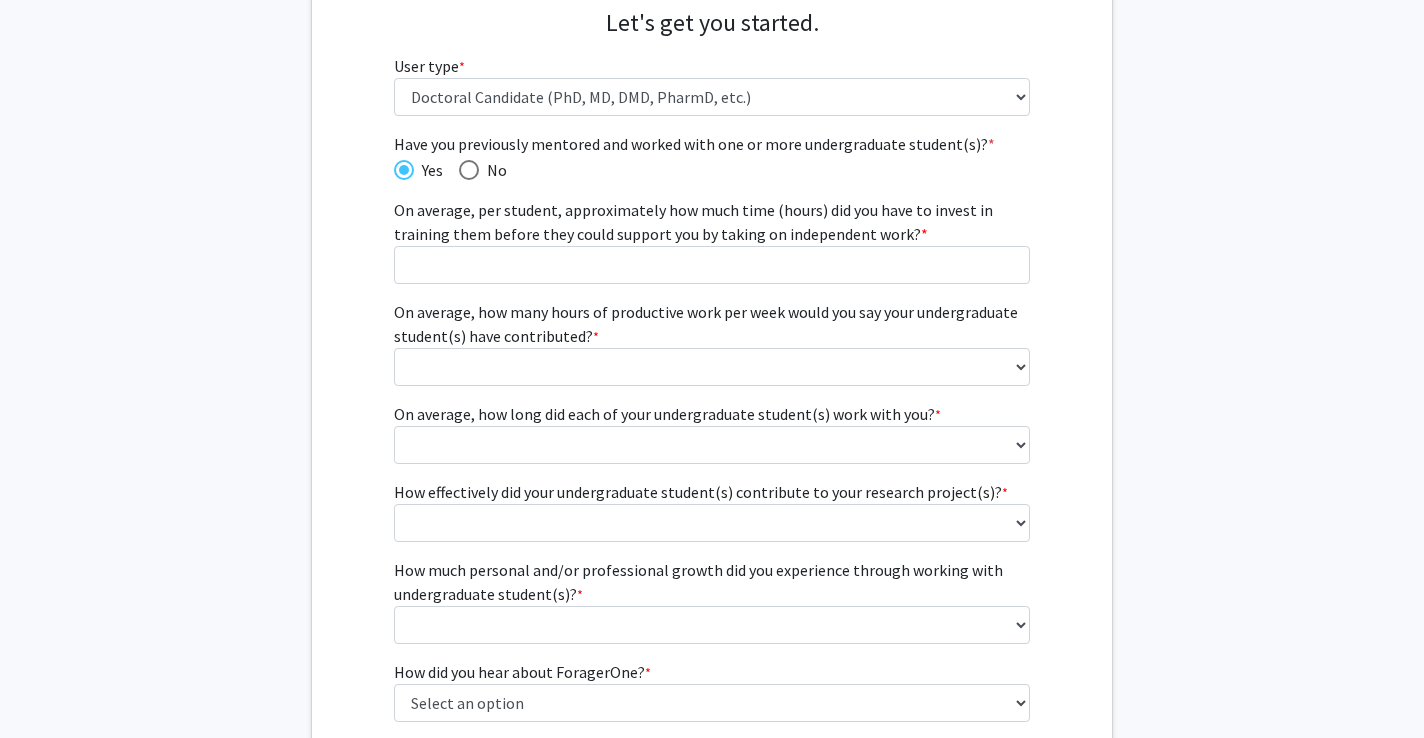scroll, scrollTop: 0, scrollLeft: 0, axis: both 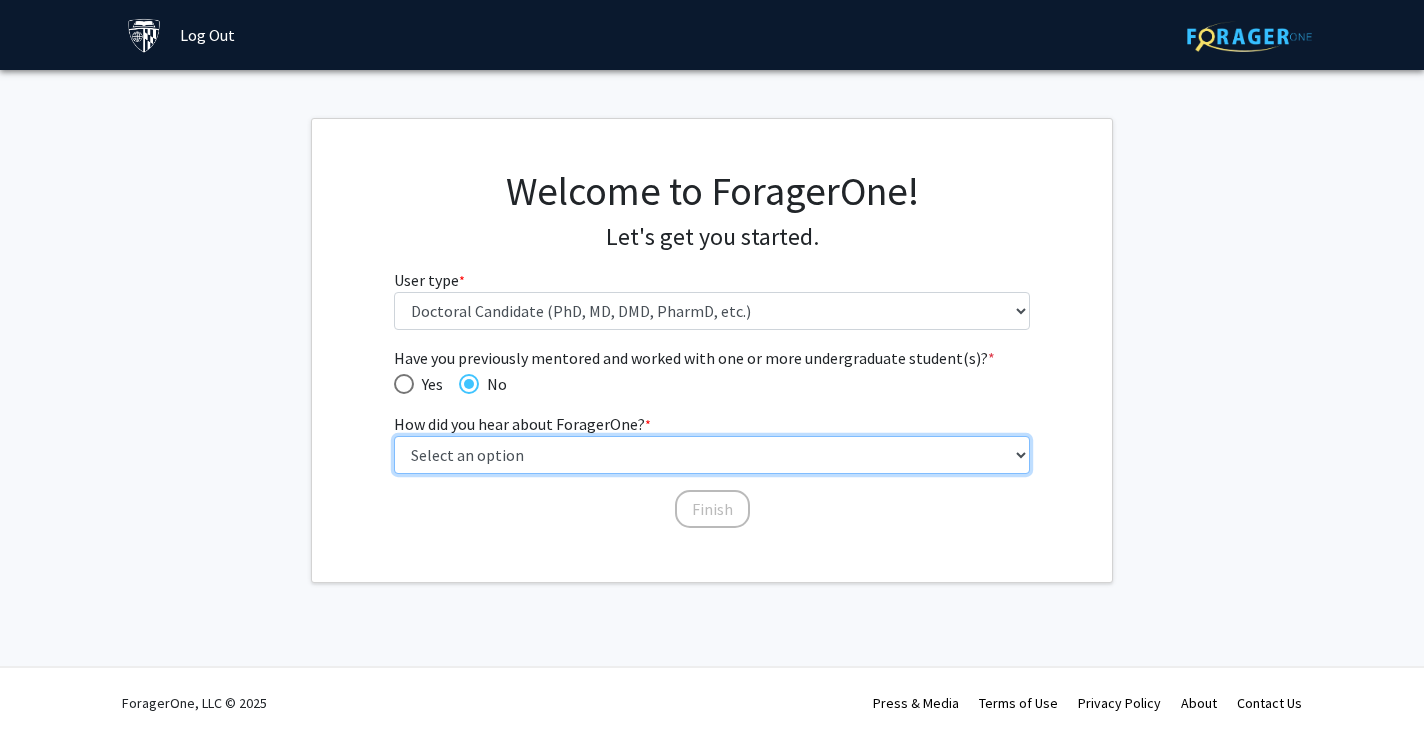 select on "3: university_website" 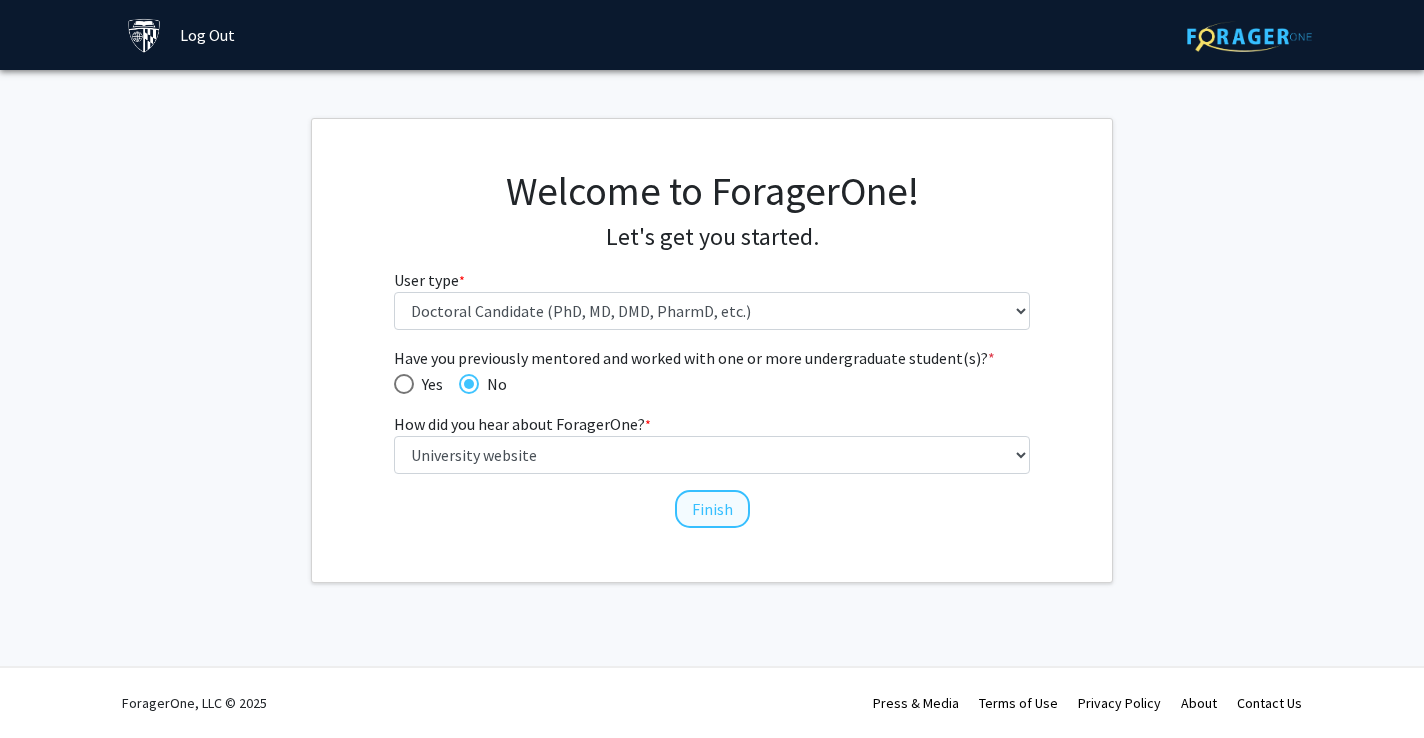 click on "Finish" 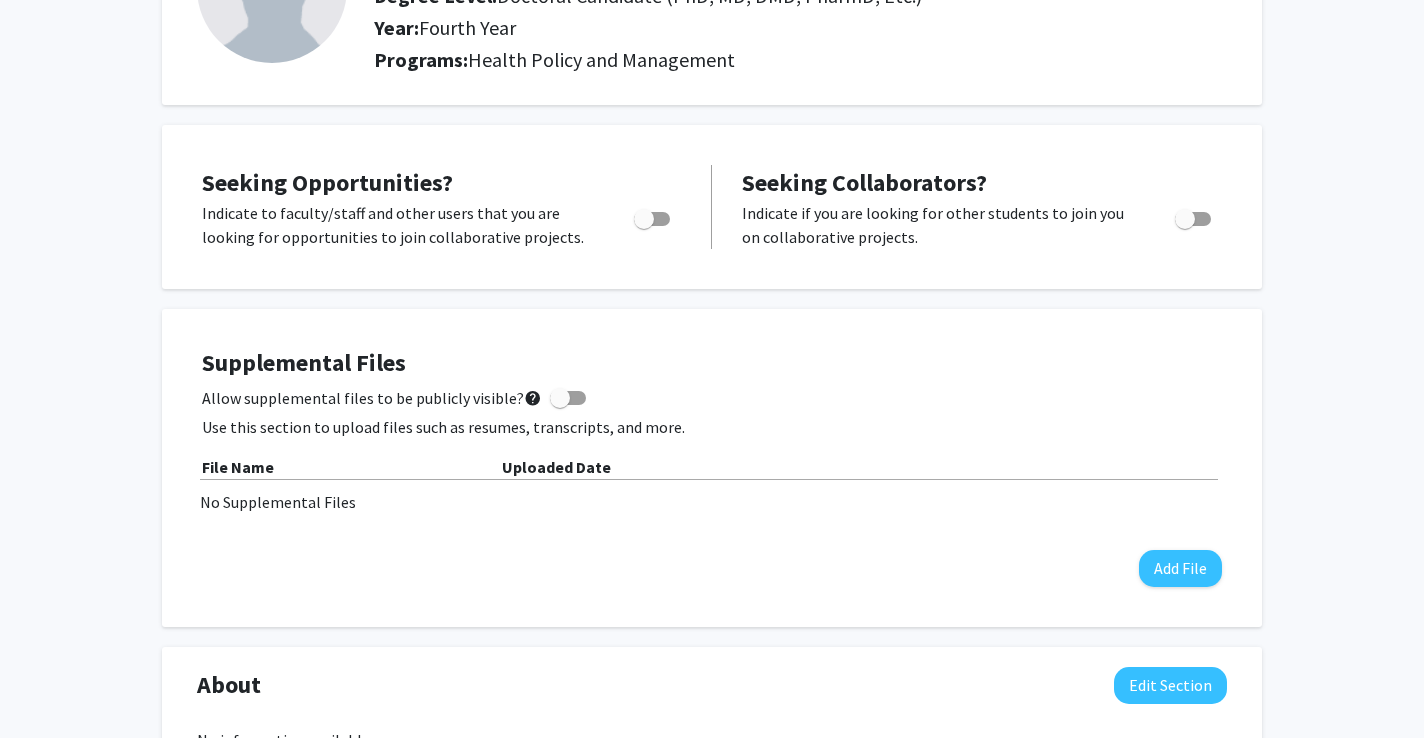 scroll, scrollTop: 220, scrollLeft: 0, axis: vertical 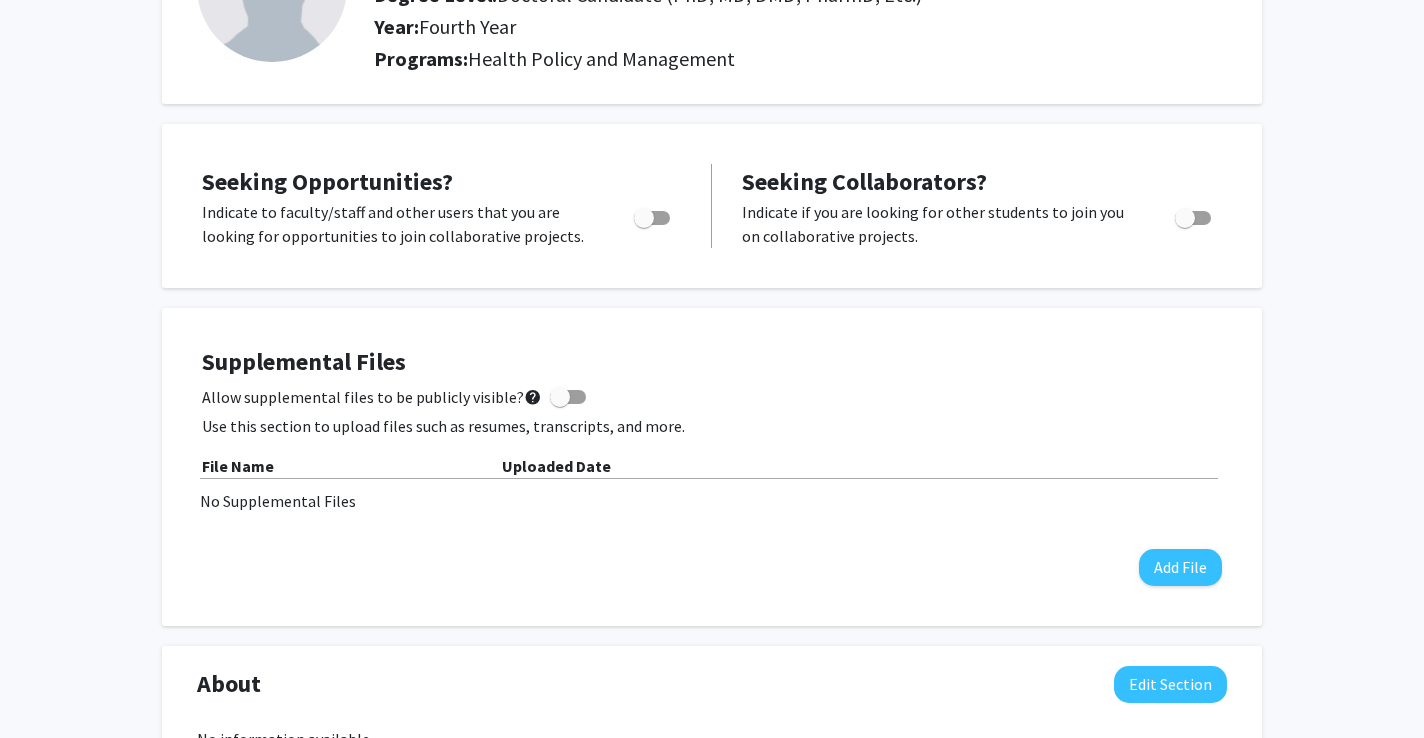 click at bounding box center [644, 218] 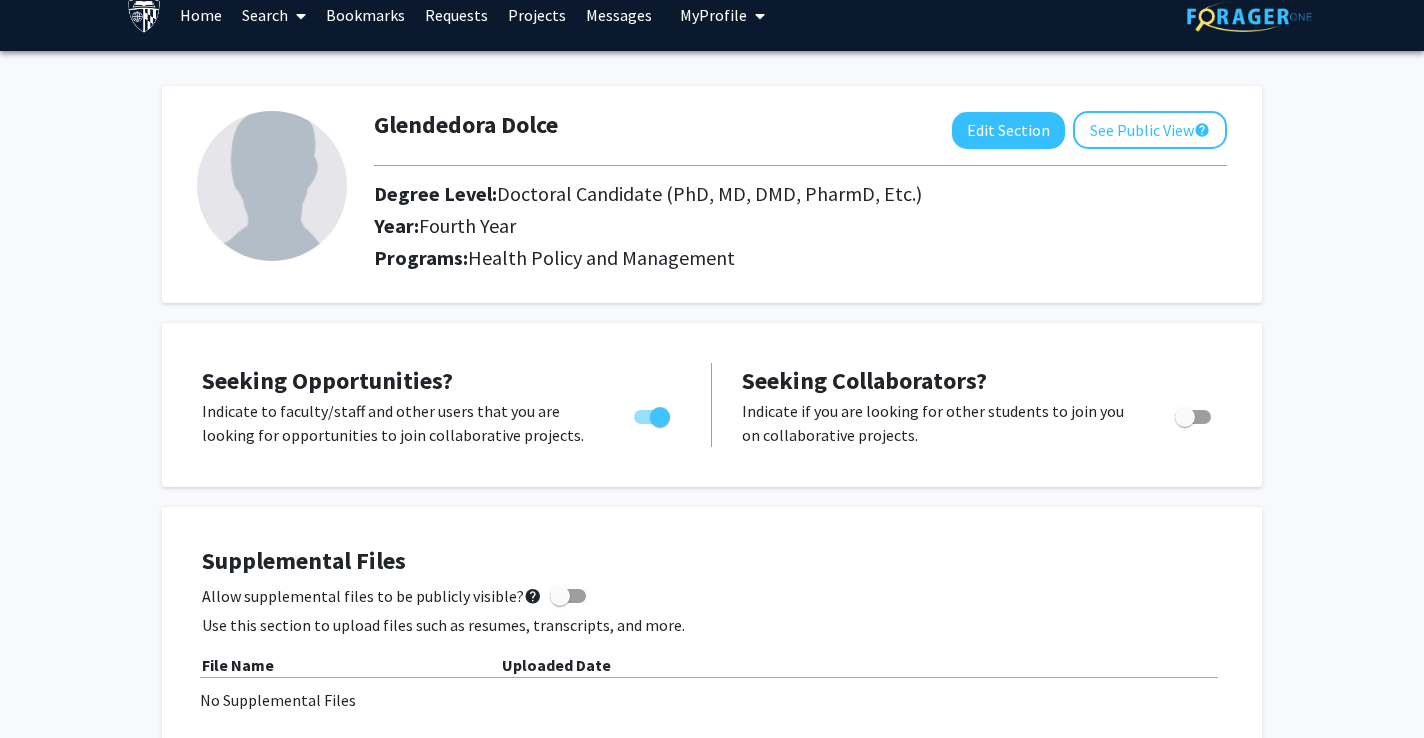 scroll, scrollTop: 23, scrollLeft: 0, axis: vertical 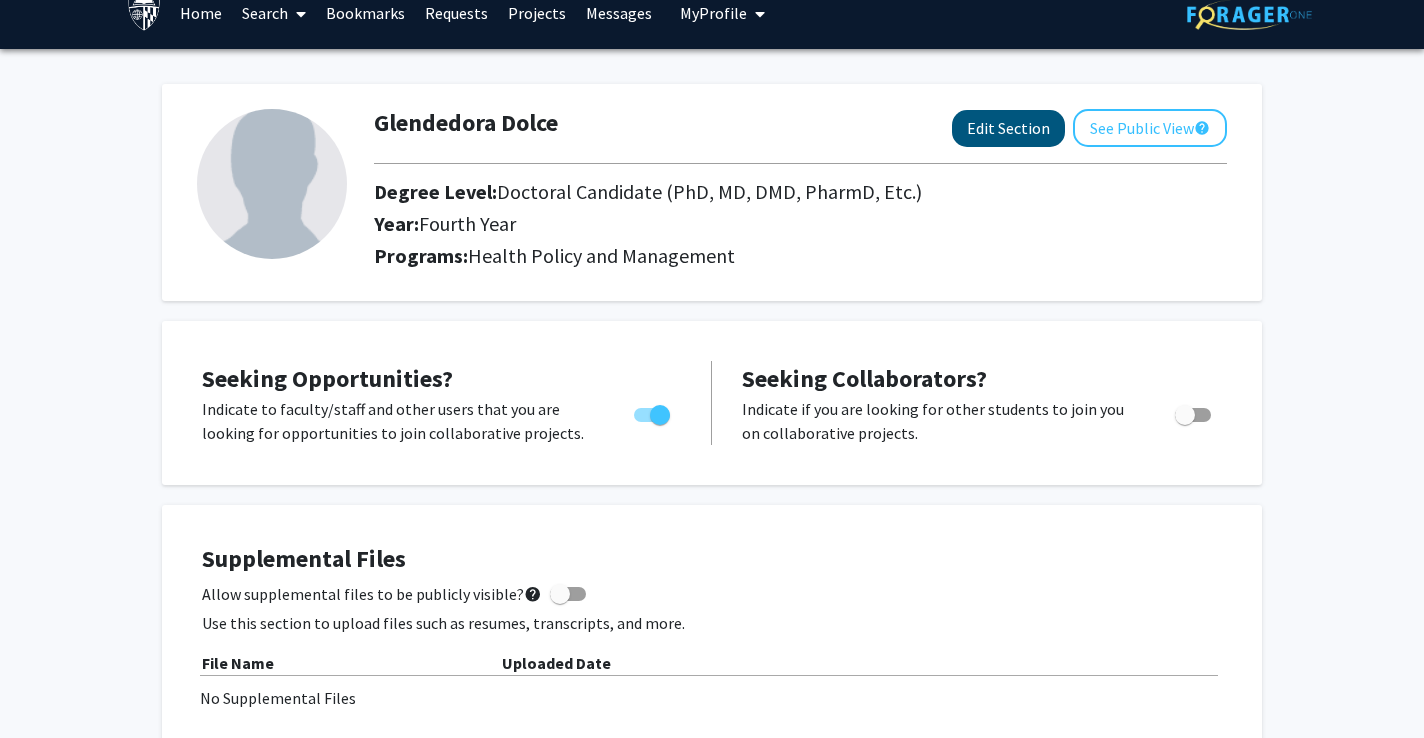 click on "Edit Section" 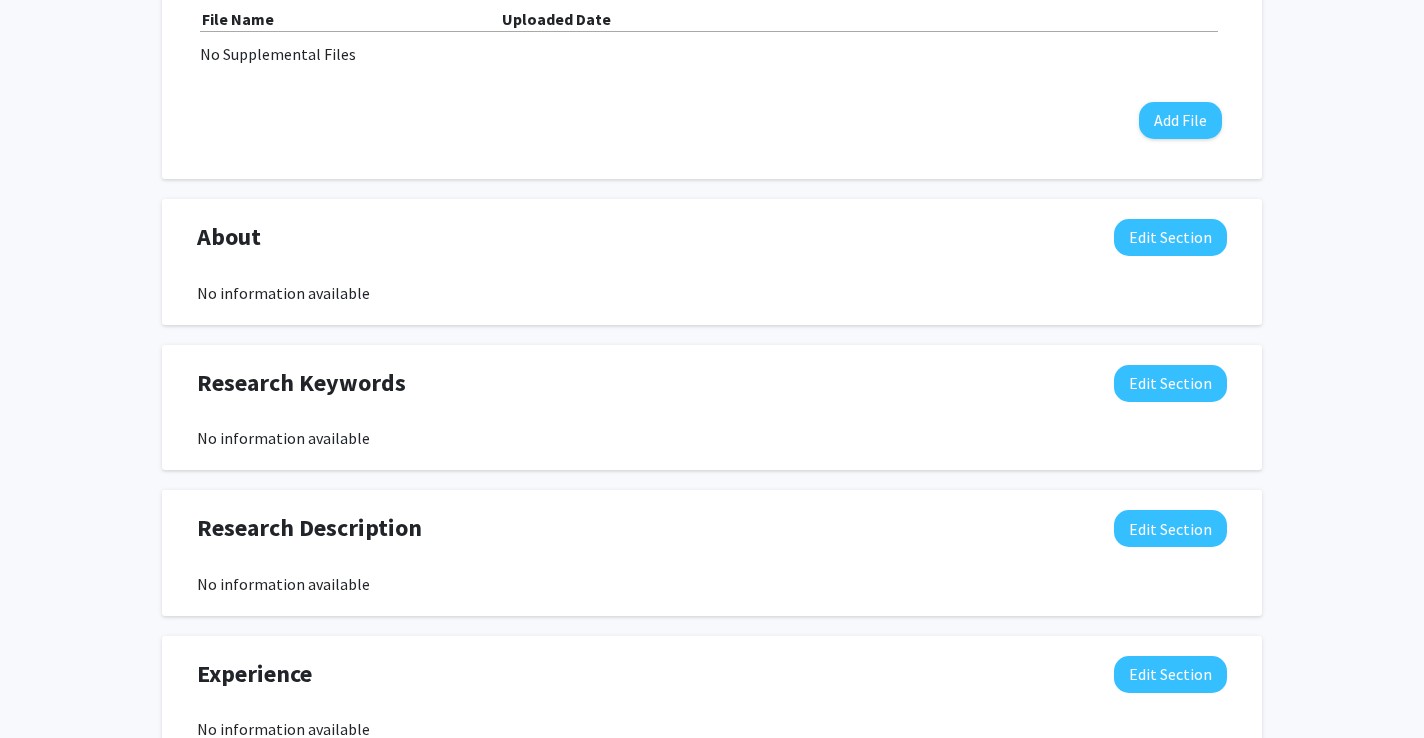 scroll, scrollTop: 982, scrollLeft: 0, axis: vertical 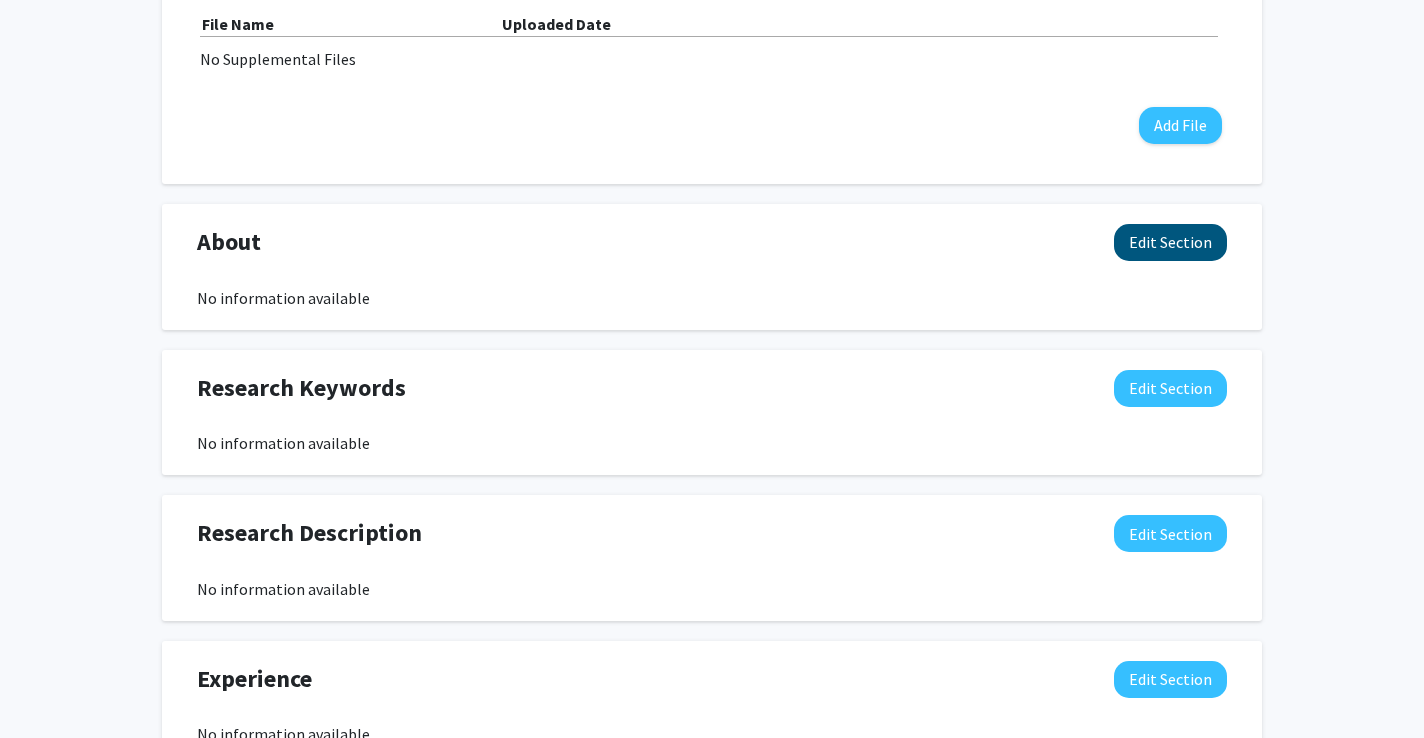 click on "Edit Section" 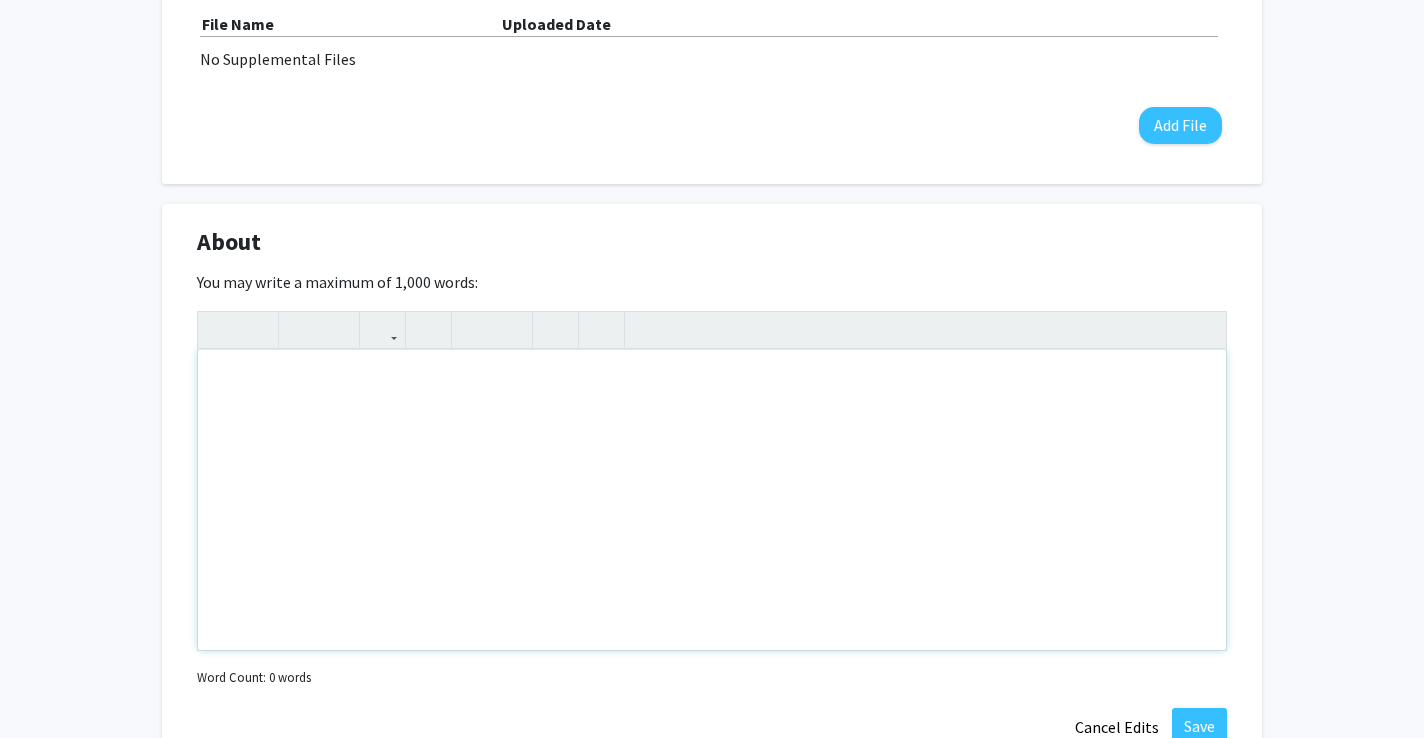 paste 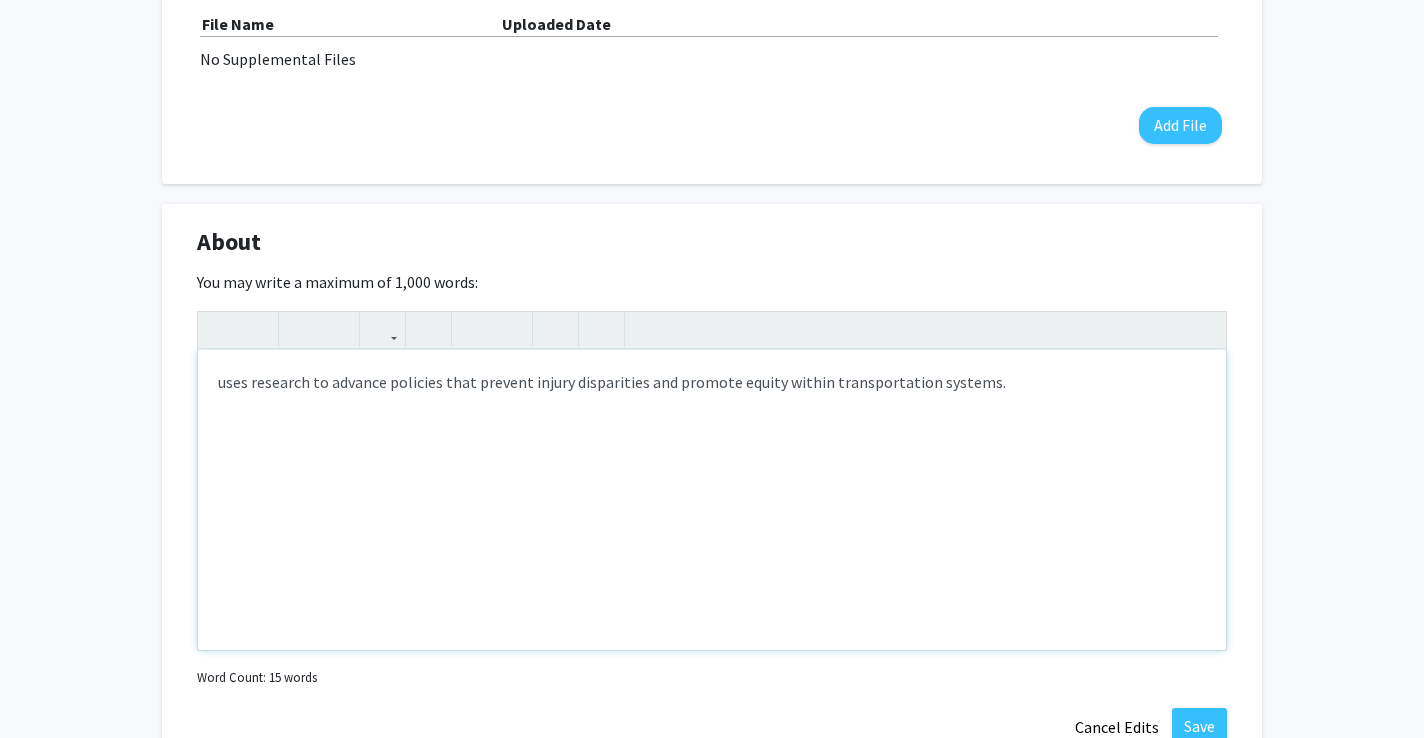 type on "<p>uses research to advance policies that prevent injury disparities and promote equity within transportation systems.</p><p><br></p>" 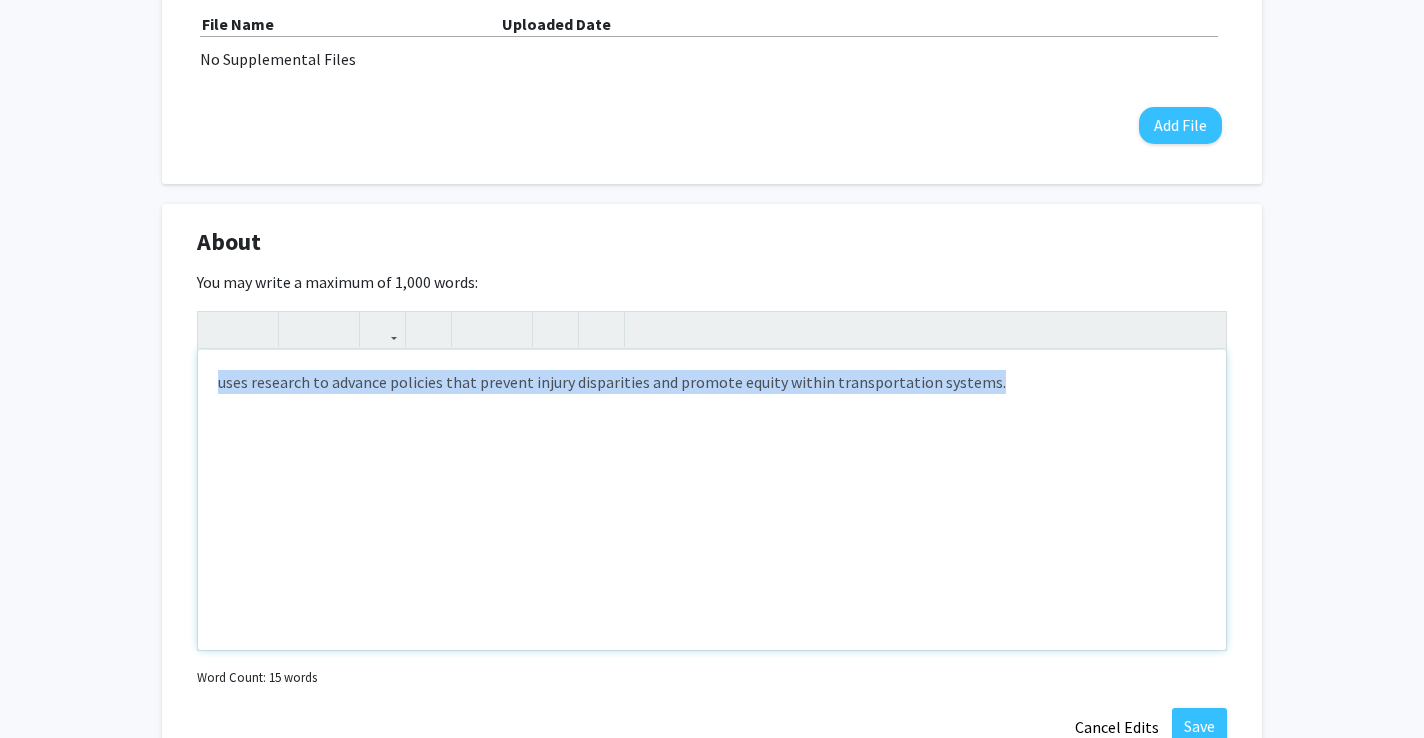 drag, startPoint x: 220, startPoint y: 380, endPoint x: 1080, endPoint y: 390, distance: 860.05817 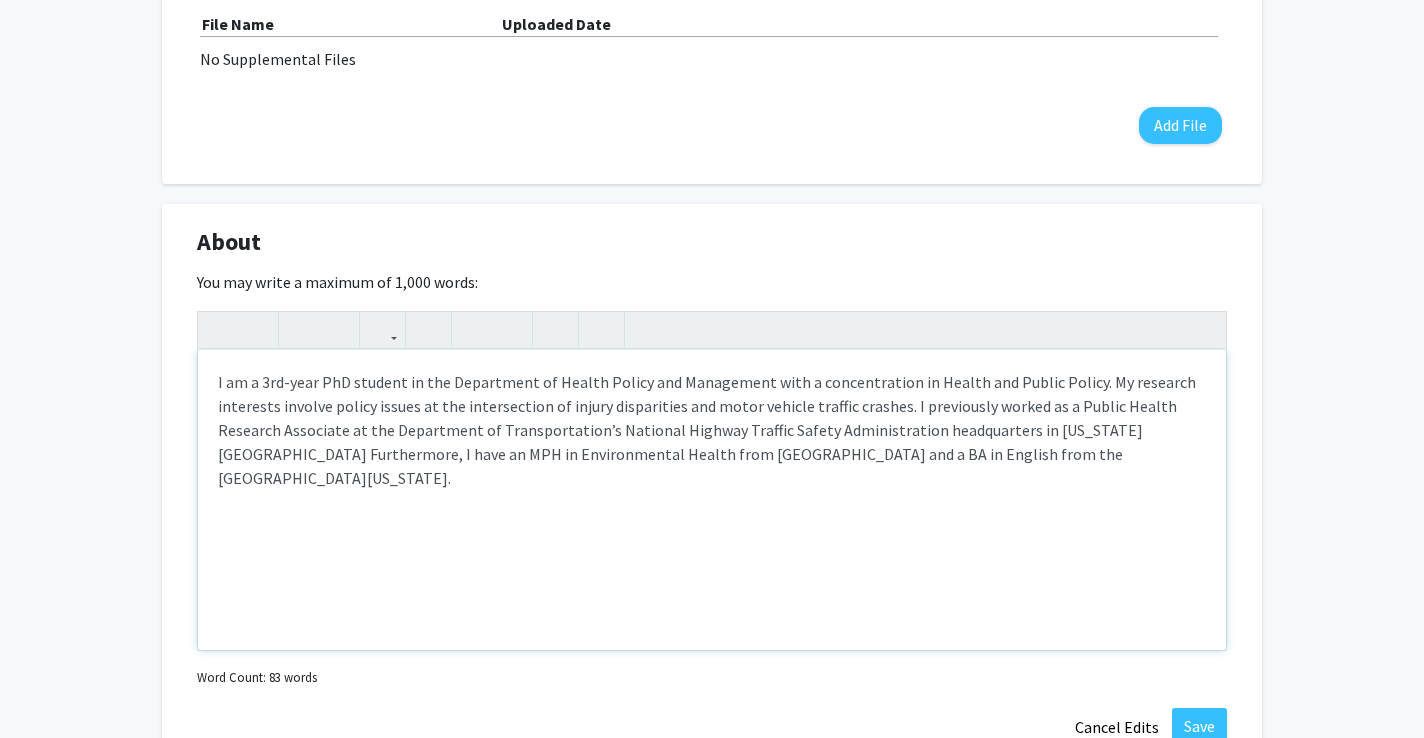 click on "I am a 3rd-year PhD student in the Department of Health Policy and Management with a concentration in Health and Public Policy. My research interests involve policy issues at the intersection of injury disparities and motor vehicle traffic crashes. I previously worked as a Public Health Research Associate at the Department of Transportation’s National Highway Traffic Safety Administration headquarters in [US_STATE][GEOGRAPHIC_DATA] Furthermore, I have an MPH in Environmental Health from [GEOGRAPHIC_DATA] and a BA in English from the [GEOGRAPHIC_DATA][US_STATE]." at bounding box center [712, 430] 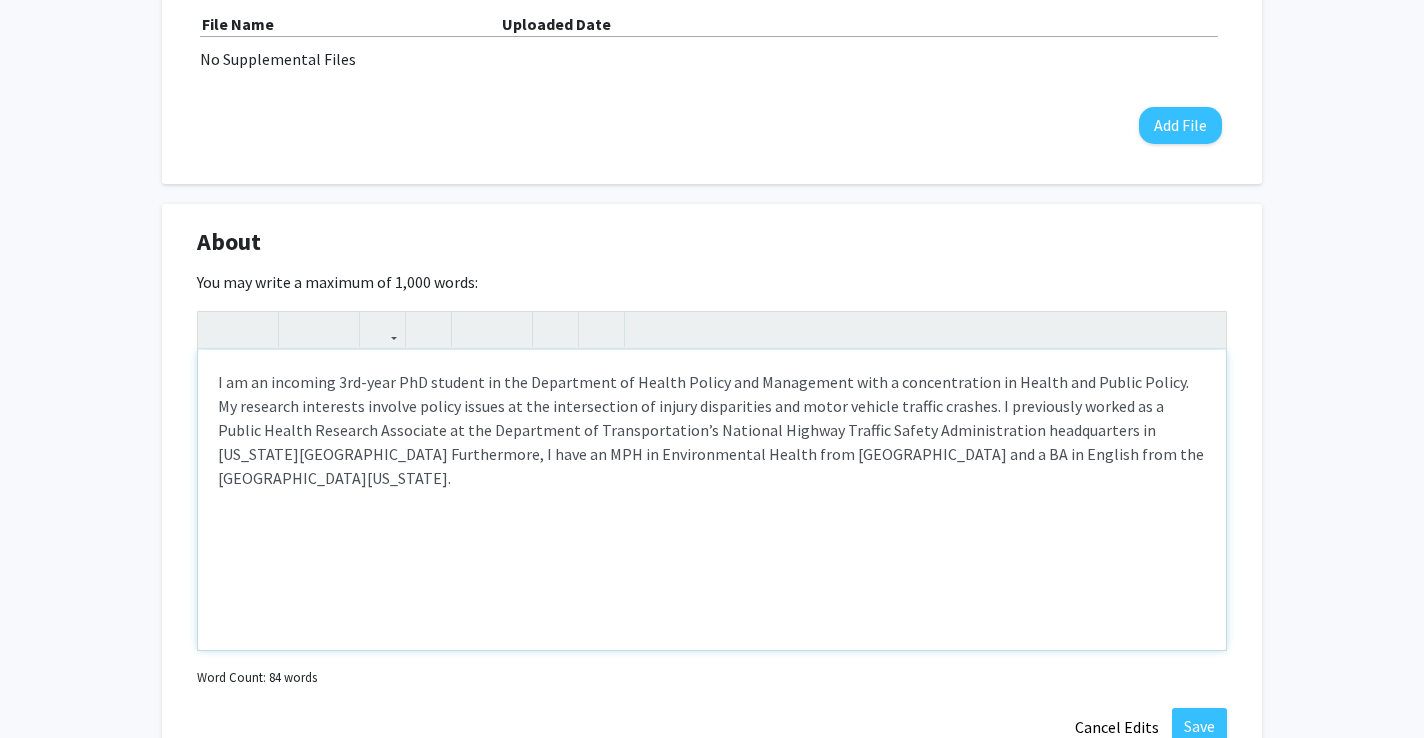 click on "I am an incoming 3rd-year PhD student in the Department of Health Policy and Management with a concentration in Health and Public Policy. My research interests involve policy issues at the intersection of injury disparities and motor vehicle traffic crashes. I previously worked as a Public Health Research Associate at the Department of Transportation’s National Highway Traffic Safety Administration headquarters in [US_STATE][GEOGRAPHIC_DATA] Furthermore, I have an MPH in Environmental Health from [GEOGRAPHIC_DATA] and a BA in English from the [GEOGRAPHIC_DATA][US_STATE]." at bounding box center (712, 430) 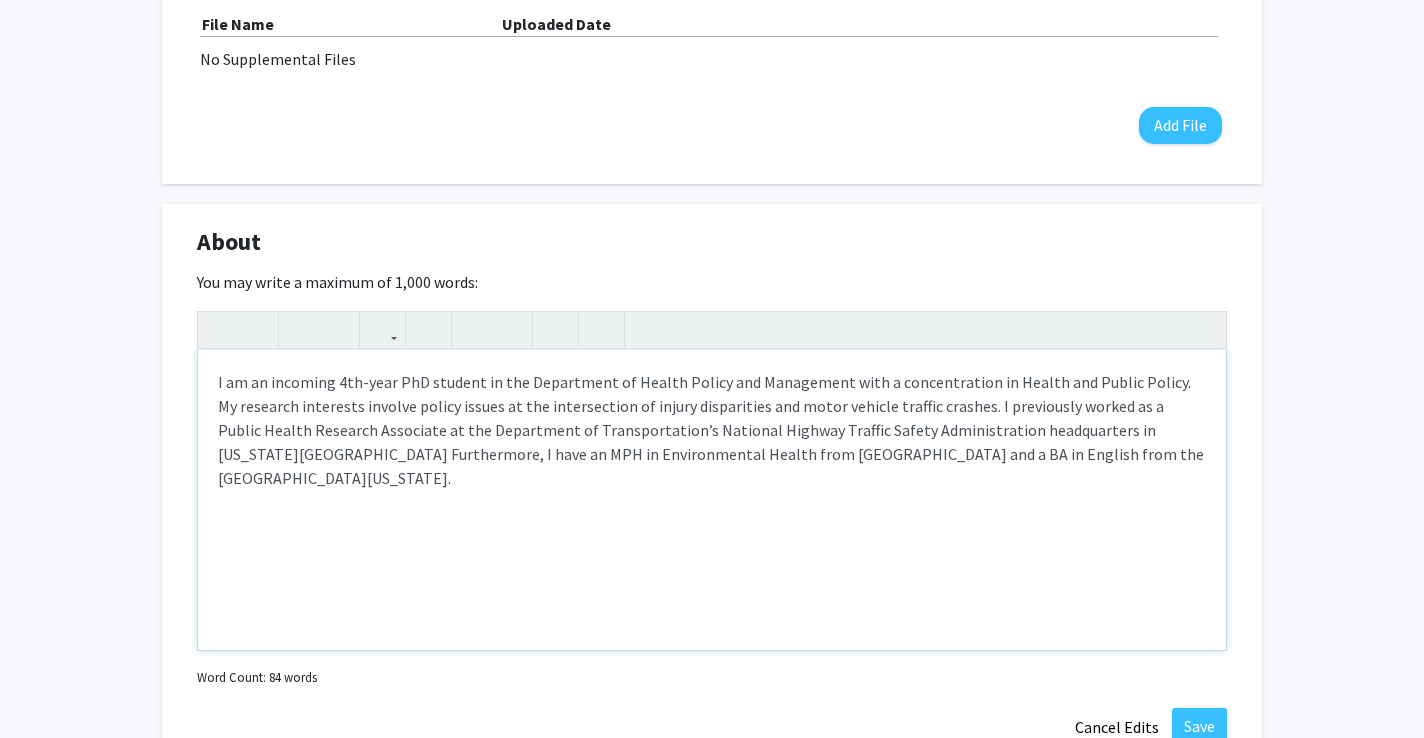 click on "I am an incoming 4th-year PhD student in the Department of Health Policy and Management with a concentration in Health and Public Policy. My research interests involve policy issues at the intersection of injury disparities and motor vehicle traffic crashes. I previously worked as a Public Health Research Associate at the Department of Transportation’s National Highway Traffic Safety Administration headquarters in [US_STATE][GEOGRAPHIC_DATA] Furthermore, I have an MPH in Environmental Health from [GEOGRAPHIC_DATA] and a BA in English from the [GEOGRAPHIC_DATA][US_STATE]." at bounding box center [712, 500] 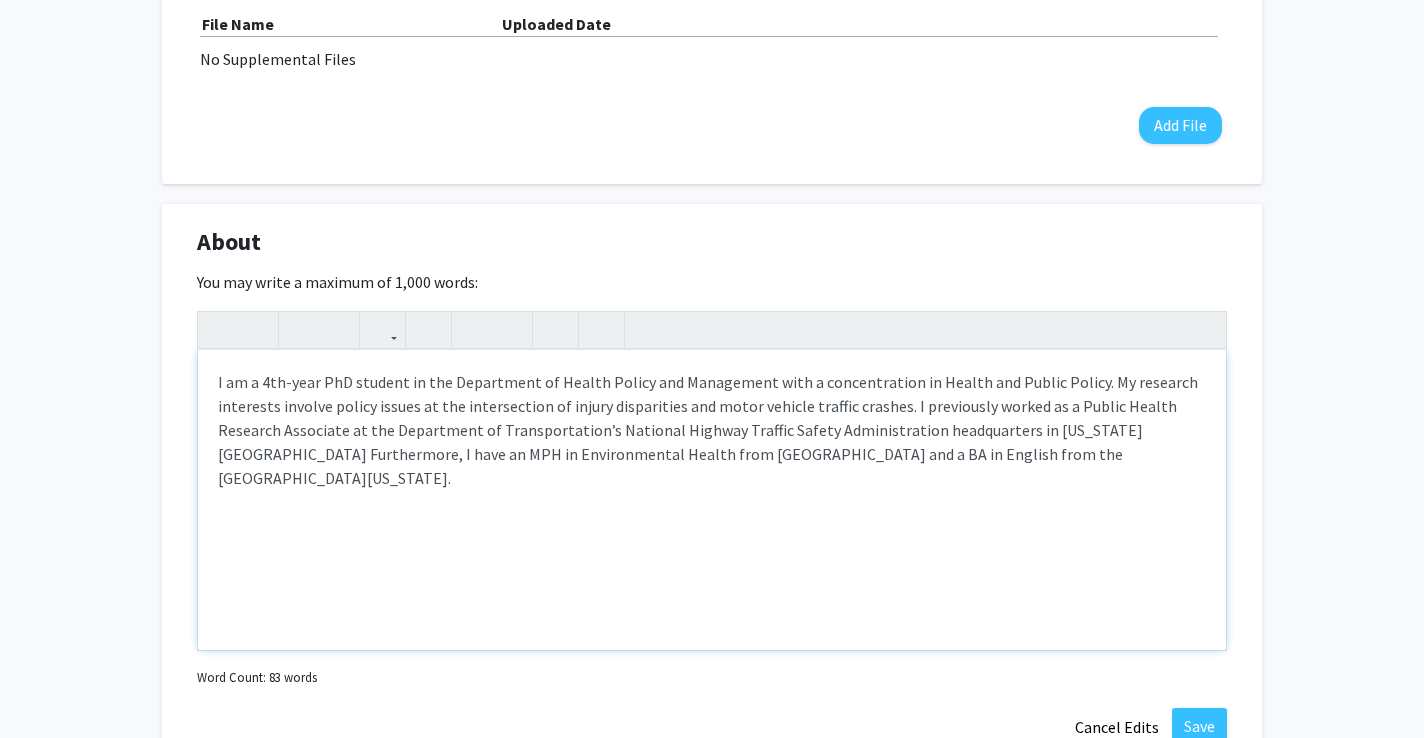 type on "<p>I am a 4th-year PhD student in the Department of Health Policy and Management with a concentration in Health and Public Policy. My research interests involve policy issues at the intersection of injury disparities and motor vehicle traffic crashes. I previously worked as a Public Health Research Associate at the Department of Transportation’s National Highway Traffic Safety Administration headquarters in [US_STATE][GEOGRAPHIC_DATA] Furthermore, I have an MPH in Environmental Health from [GEOGRAPHIC_DATA] and a BA in English from the [GEOGRAPHIC_DATA][US_STATE]</p>" 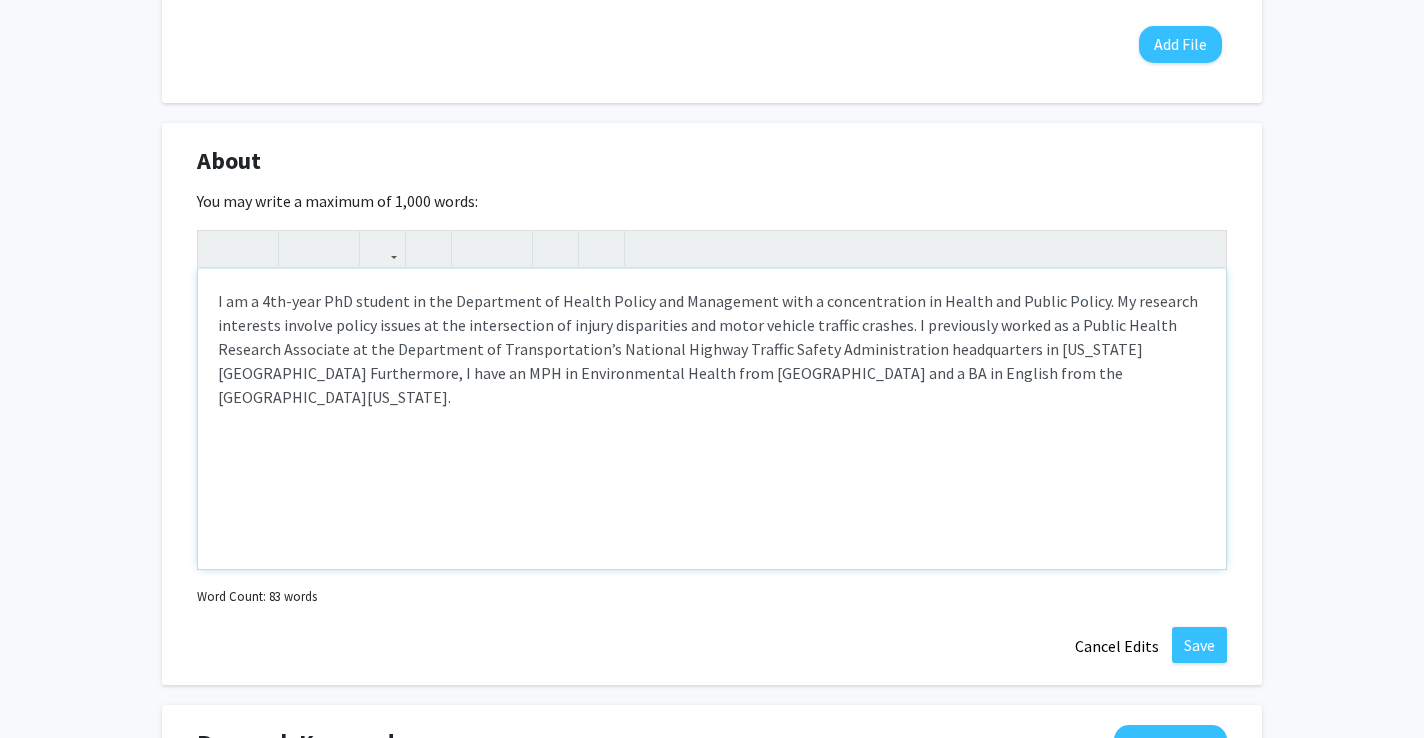 scroll, scrollTop: 1067, scrollLeft: 0, axis: vertical 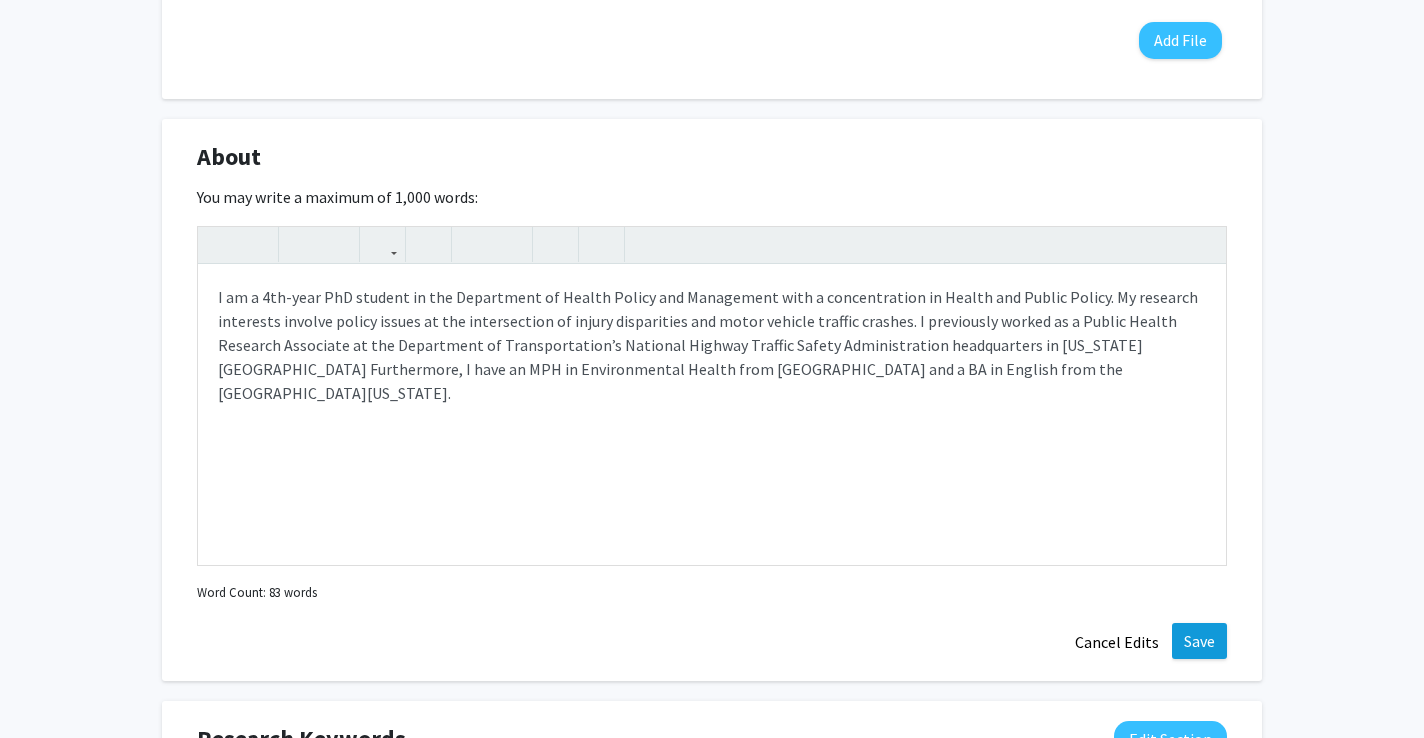 click on "Save" 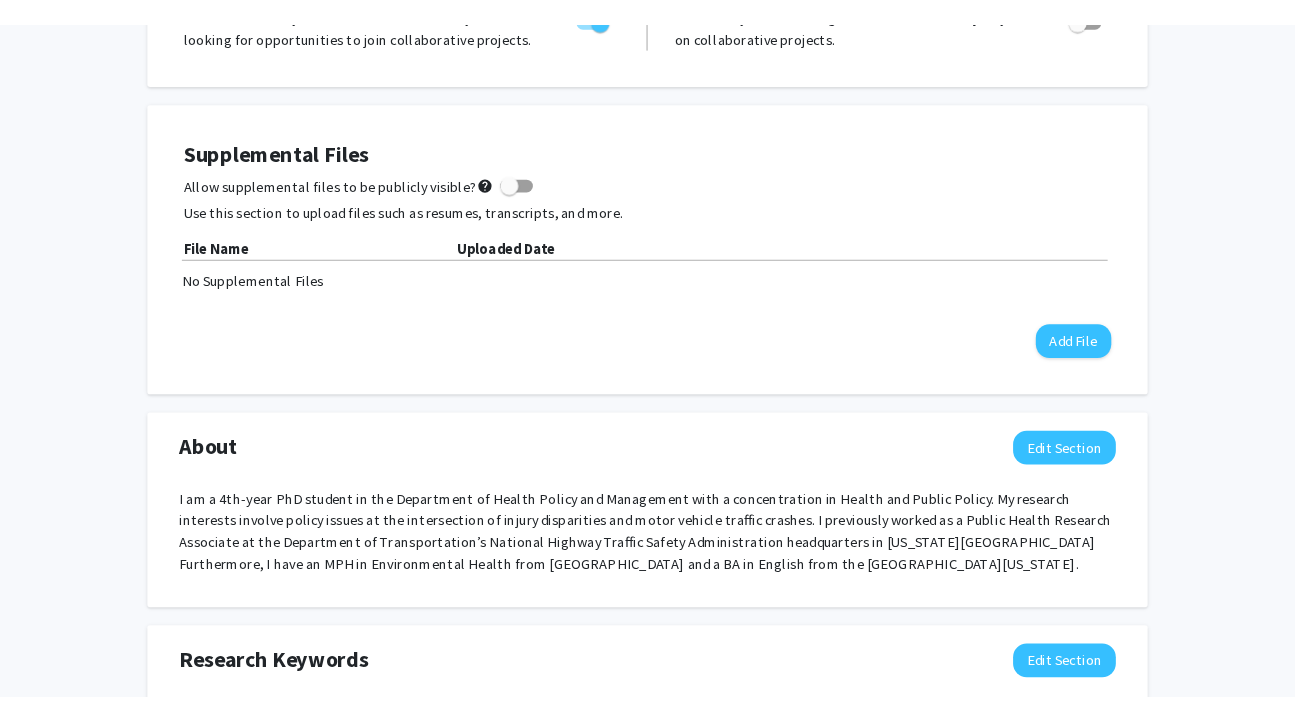 scroll, scrollTop: 743, scrollLeft: 0, axis: vertical 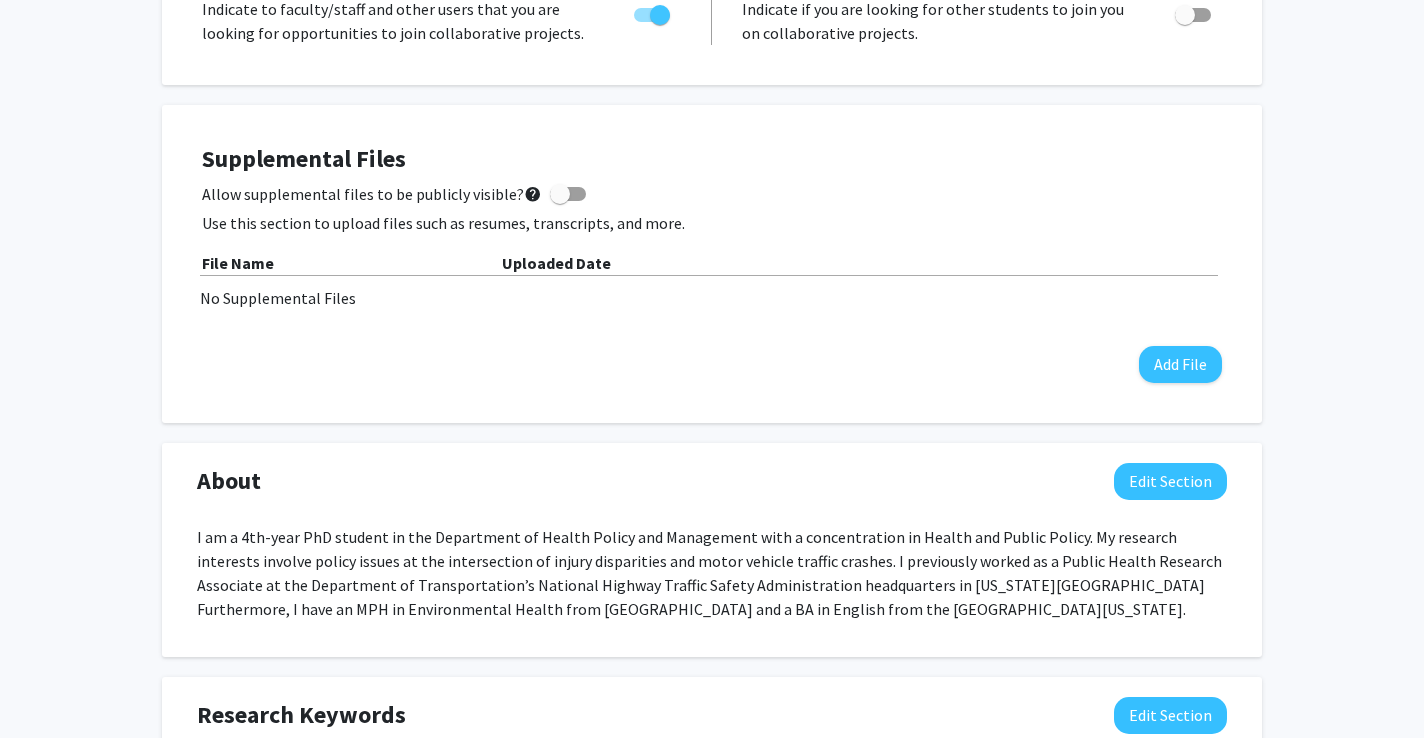 click at bounding box center [560, 194] 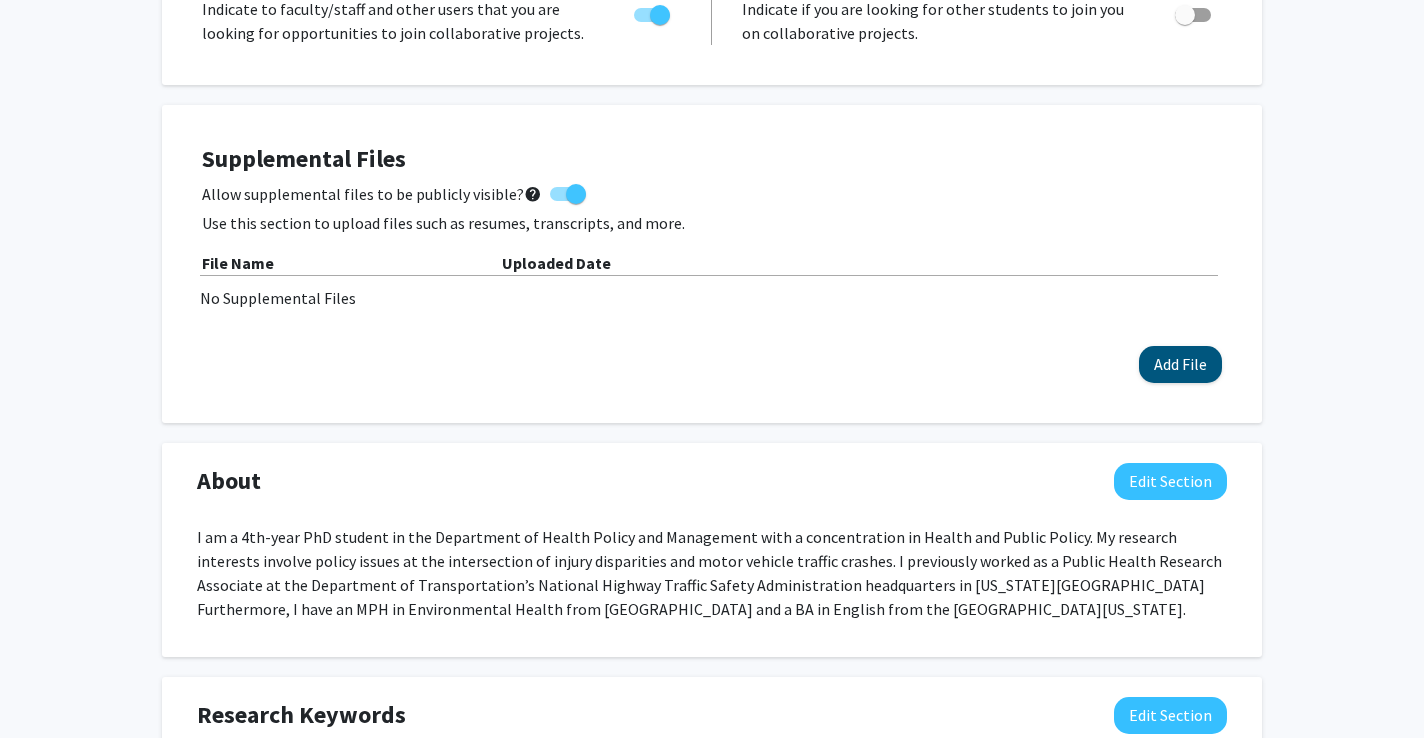 click on "Add File" 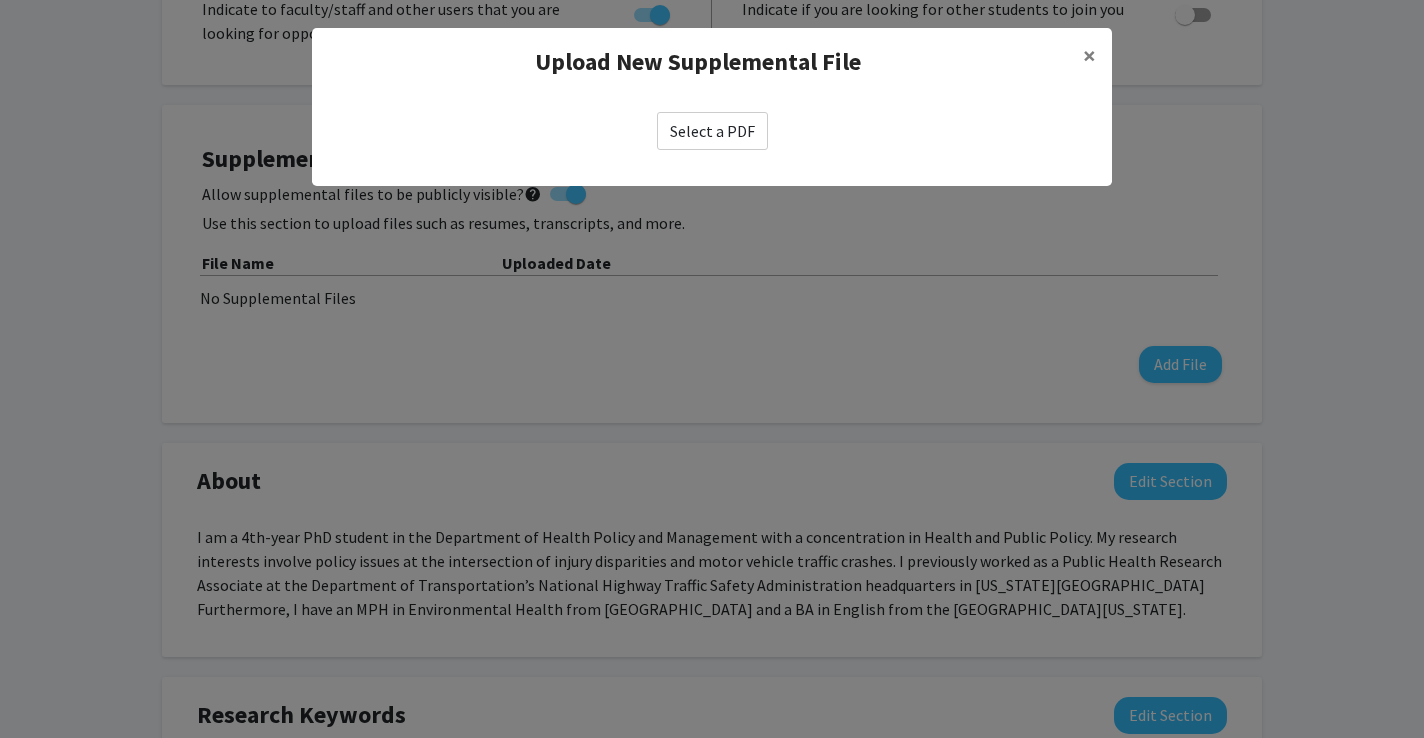 click on "Select a PDF" 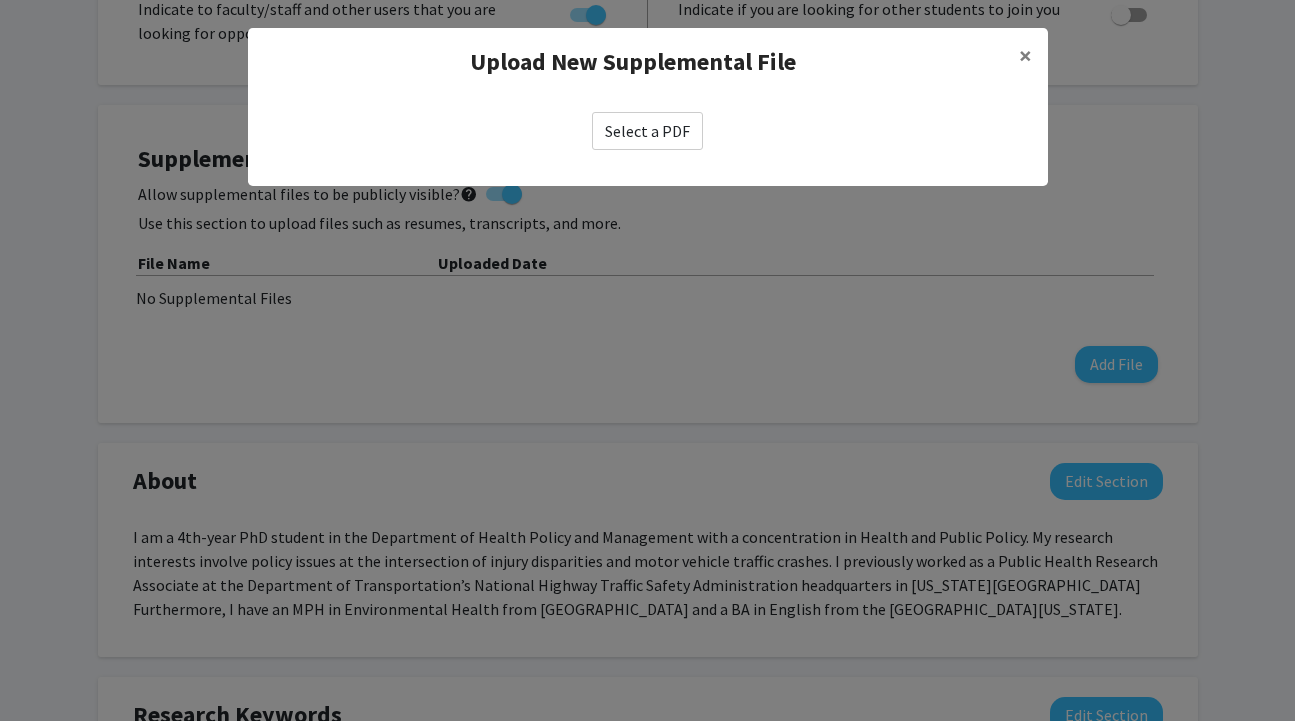 click on "Select a PDF" 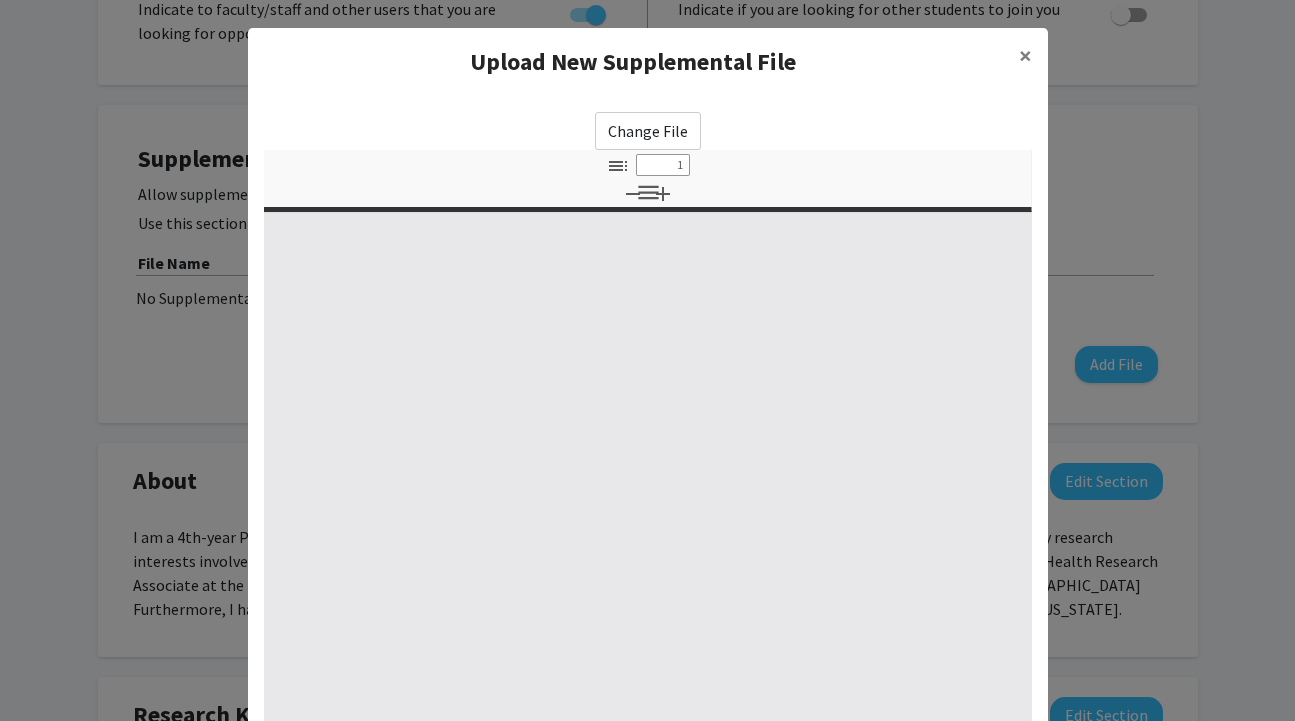 select on "custom" 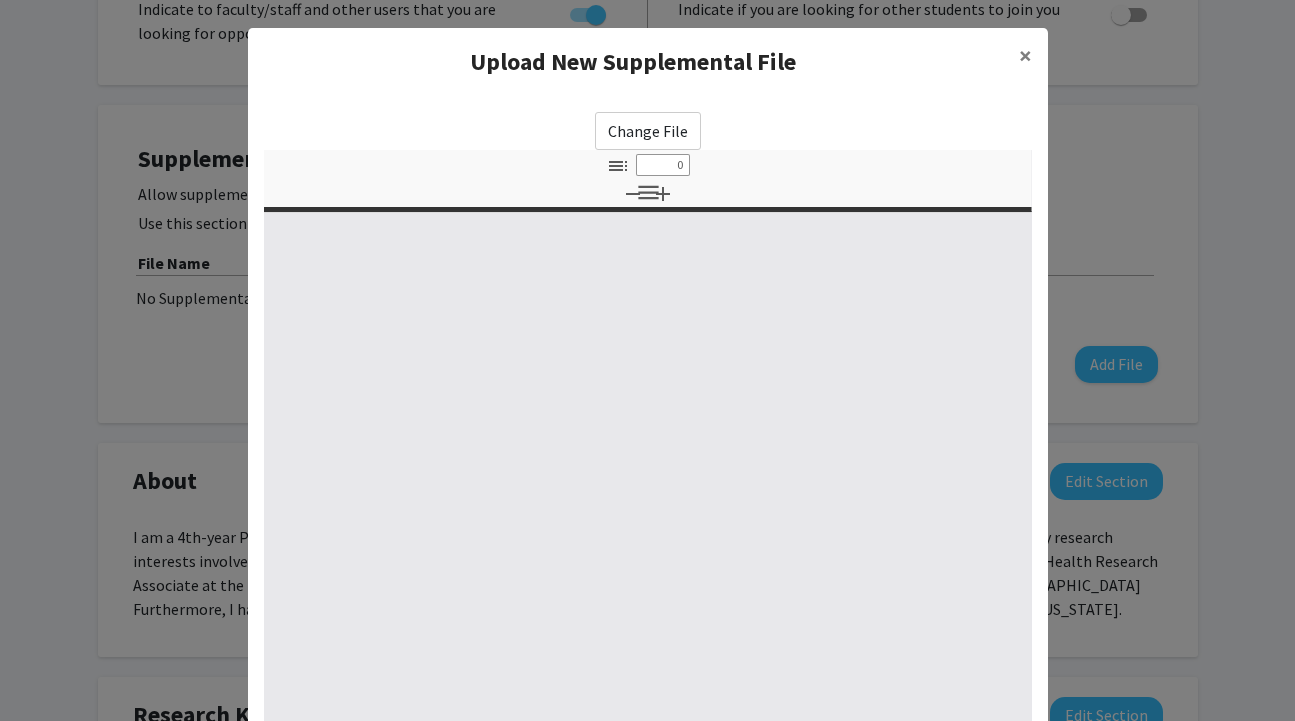 select on "custom" 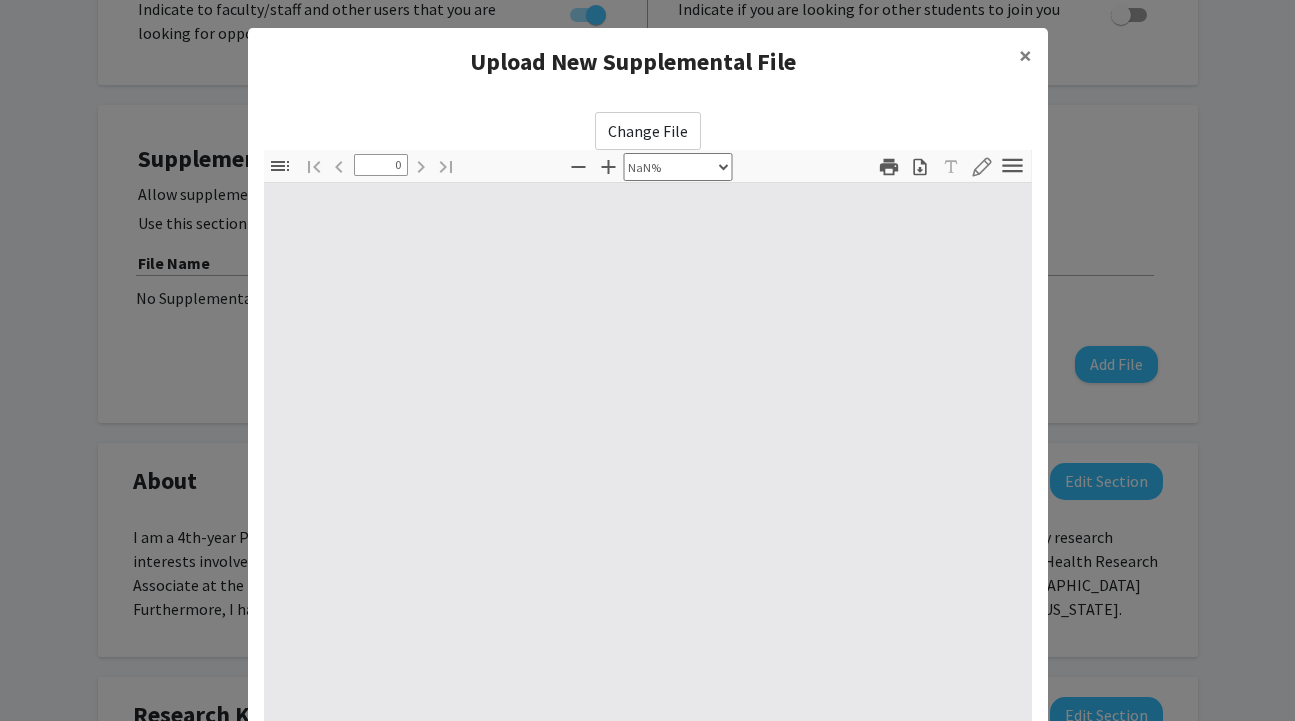 type on "1" 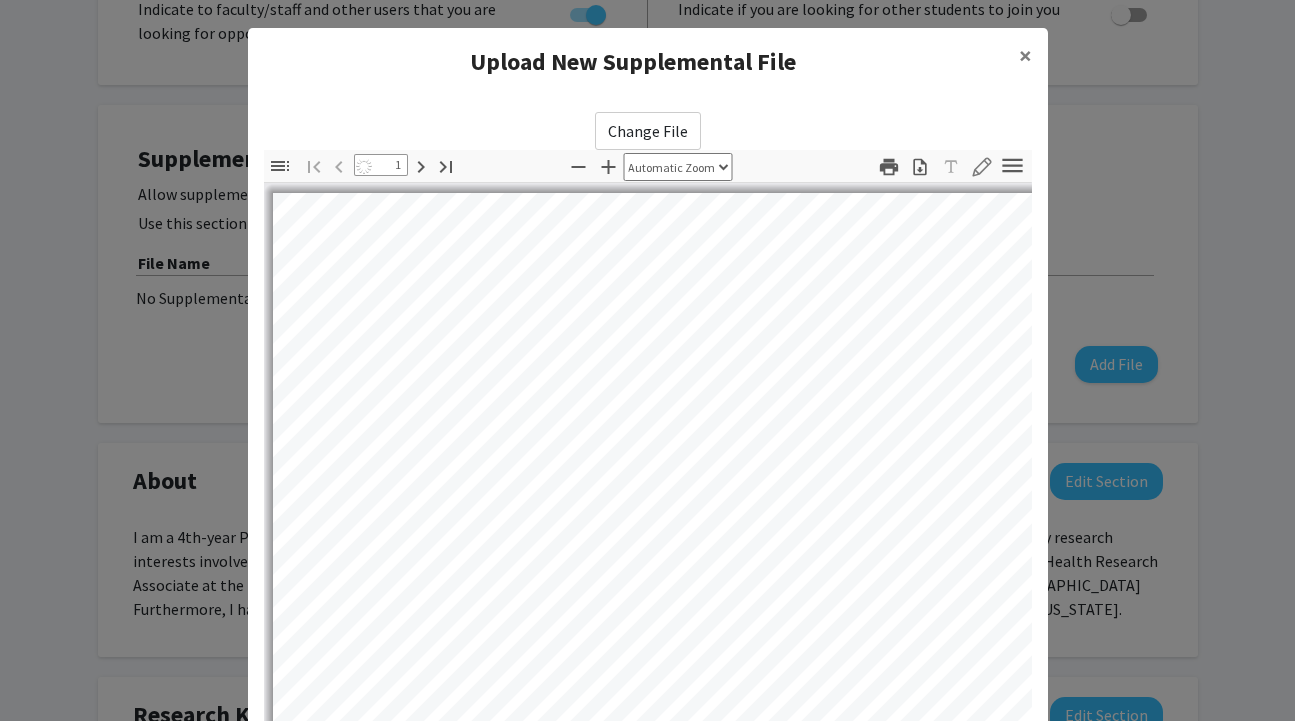 select on "auto" 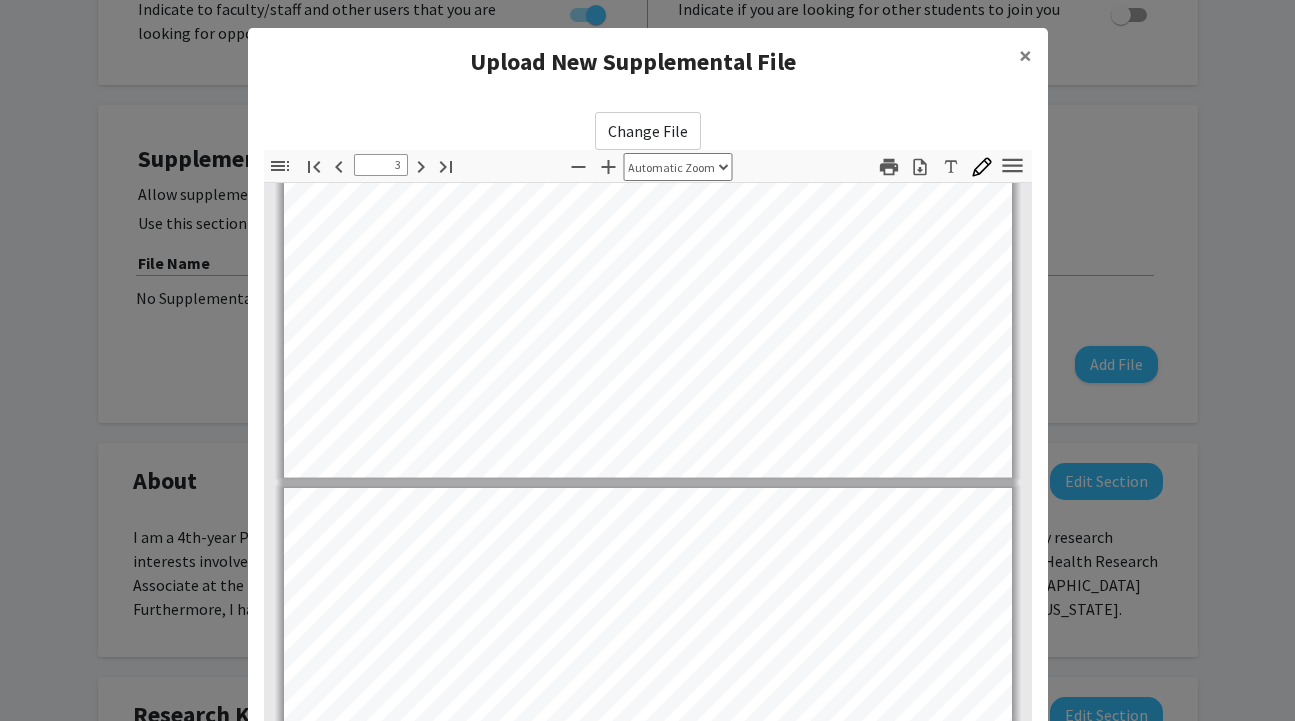 type on "4" 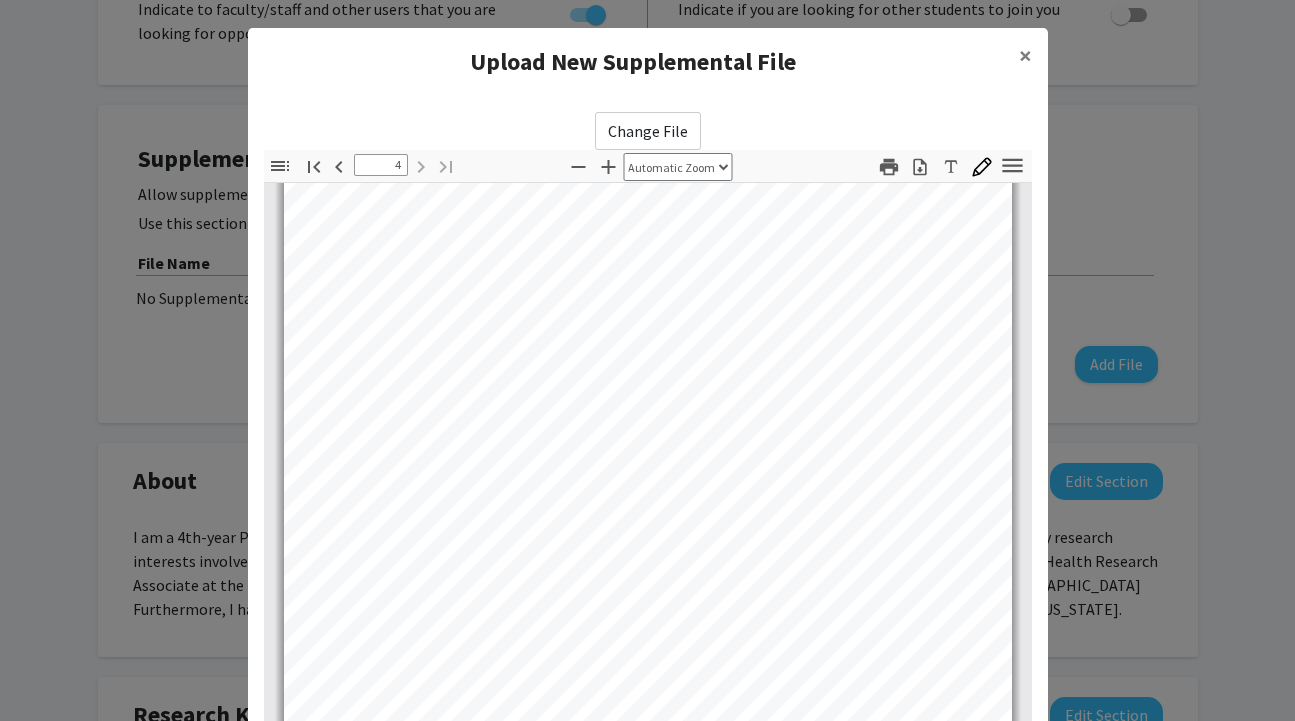 scroll, scrollTop: 3267, scrollLeft: 0, axis: vertical 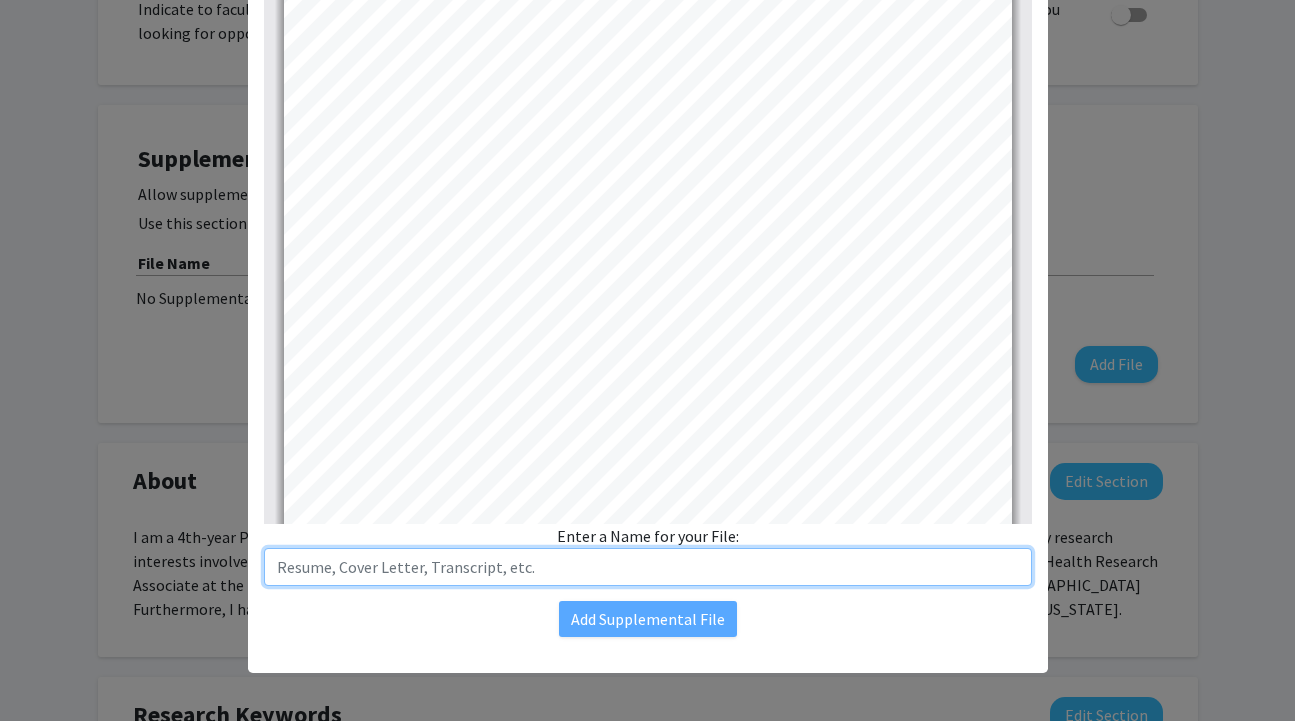 click at bounding box center (648, 567) 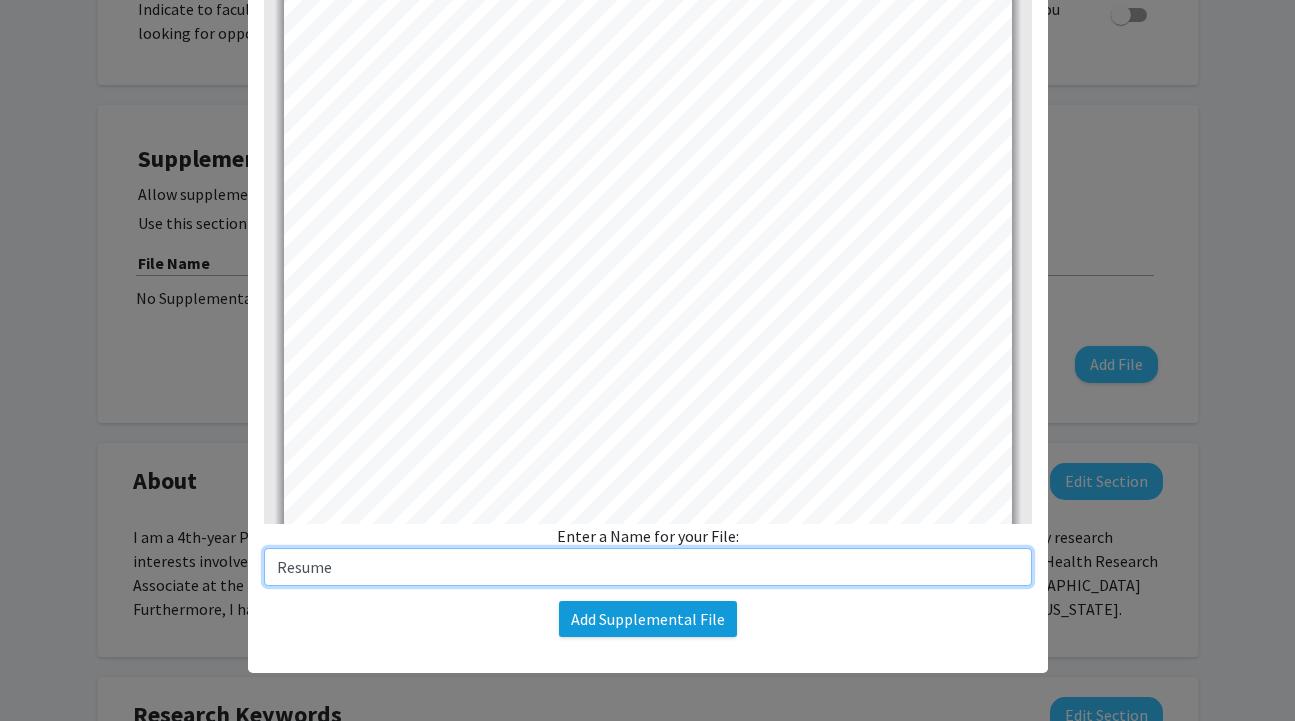 type on "Resume" 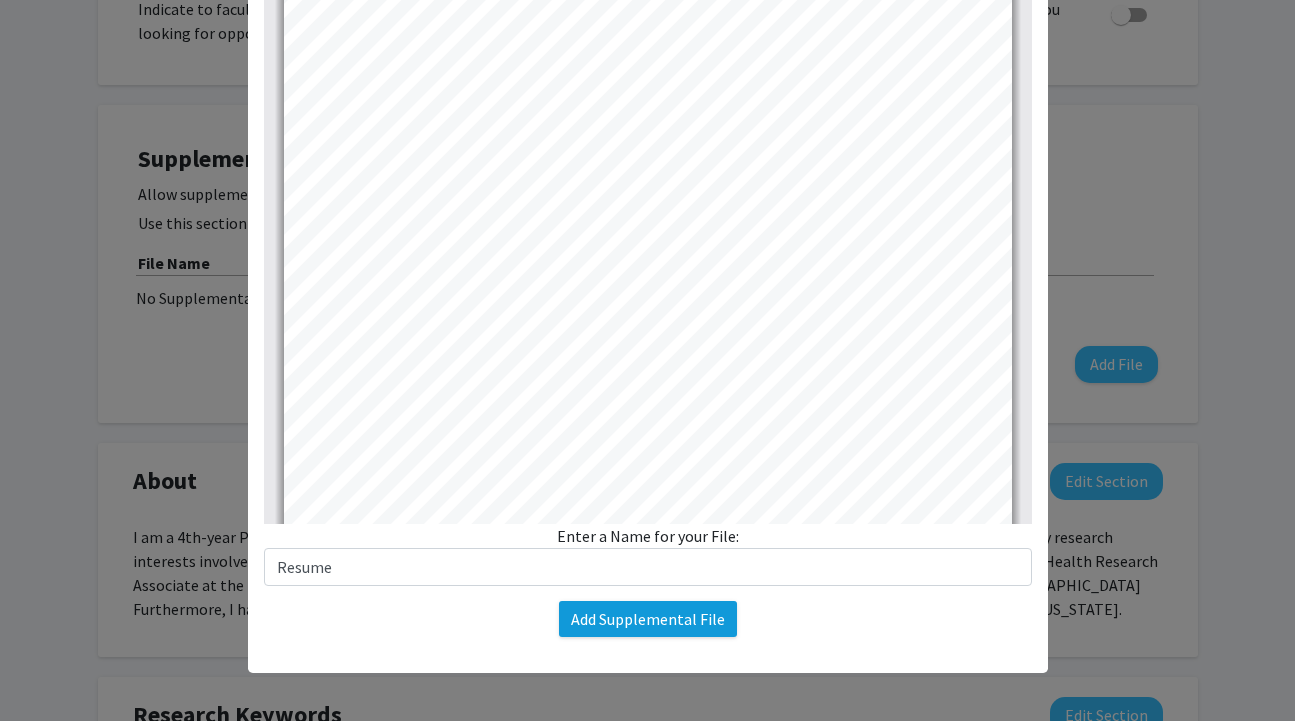 click on "Add Supplemental File" 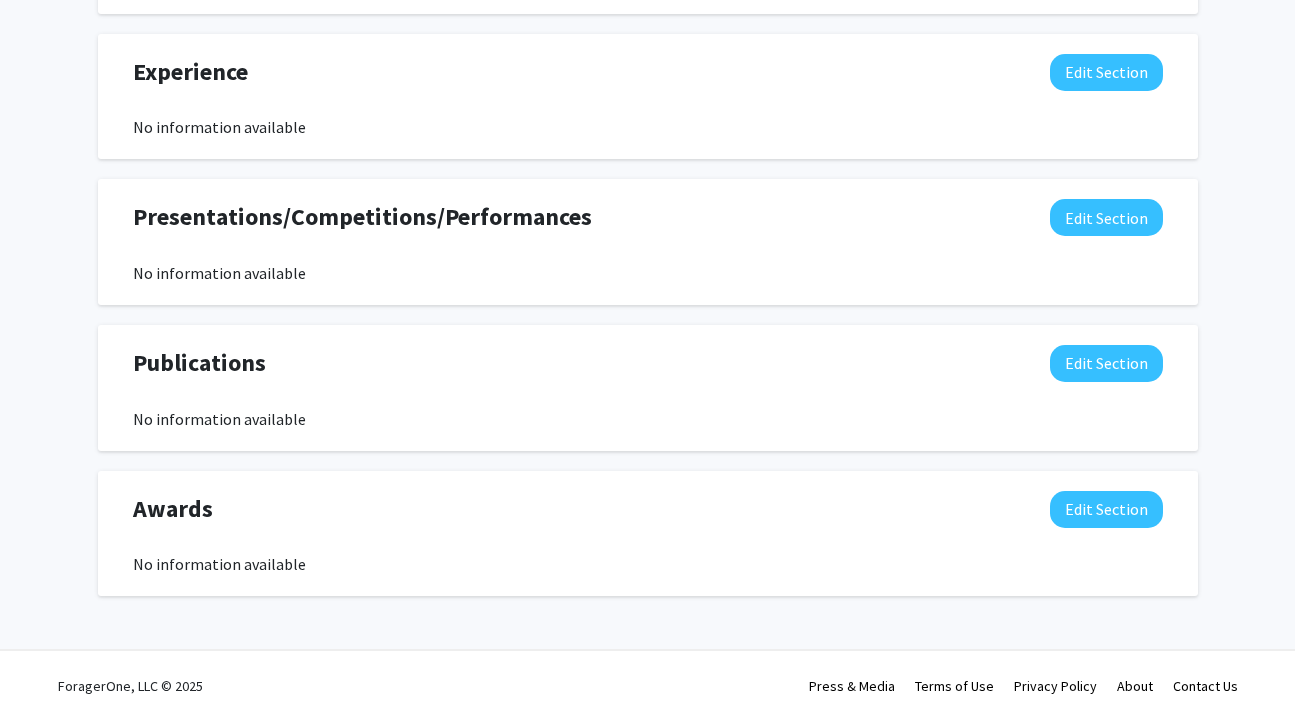 scroll, scrollTop: 1712, scrollLeft: 0, axis: vertical 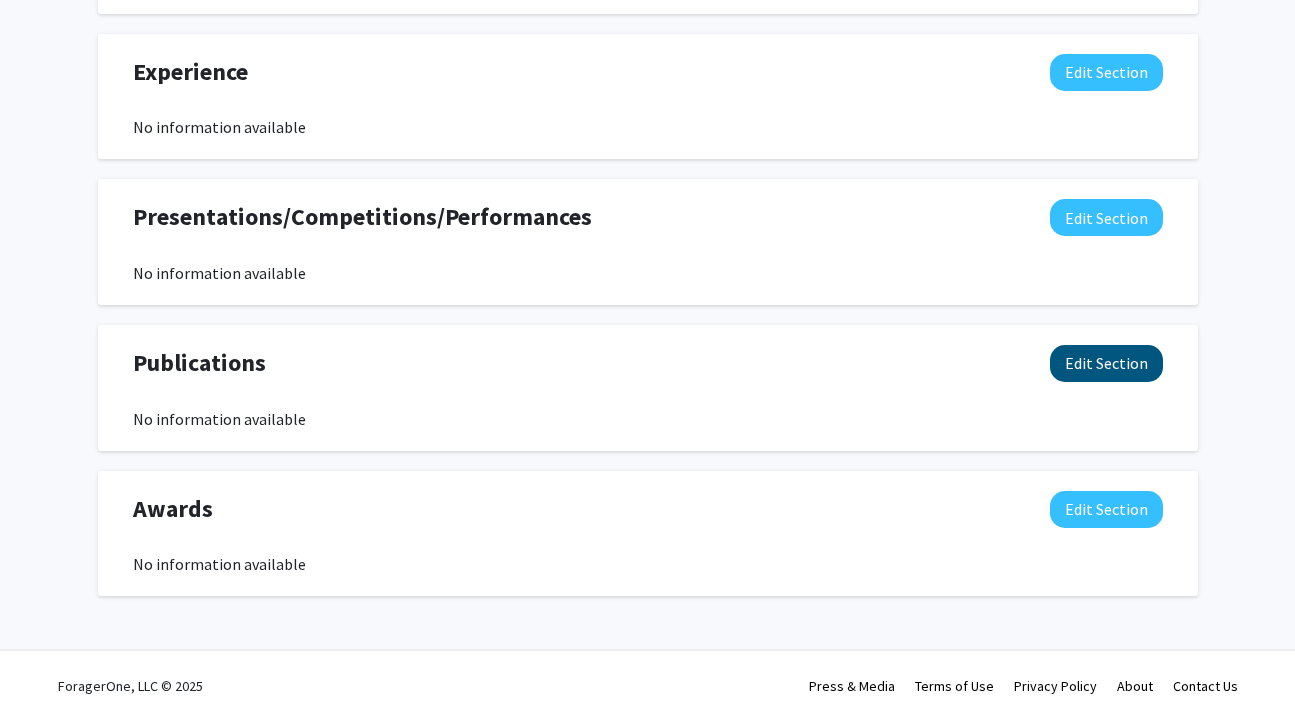 click on "Edit Section" 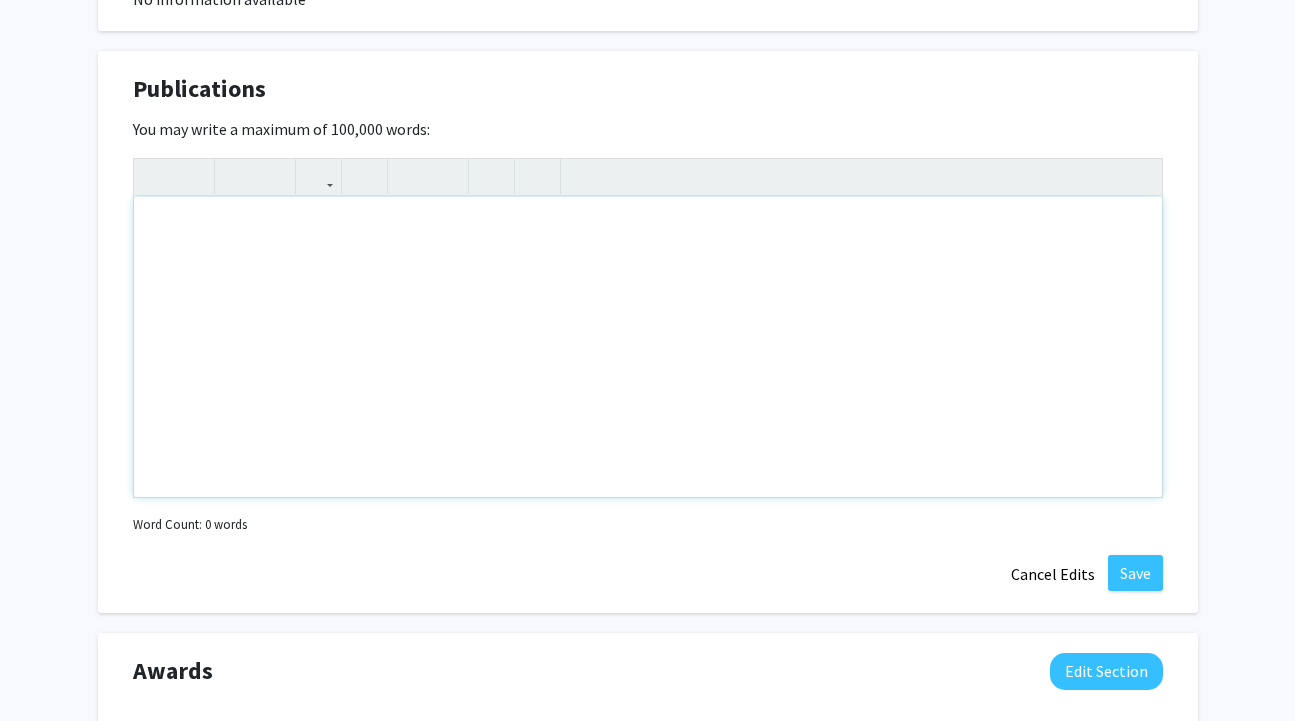 scroll, scrollTop: 1979, scrollLeft: 0, axis: vertical 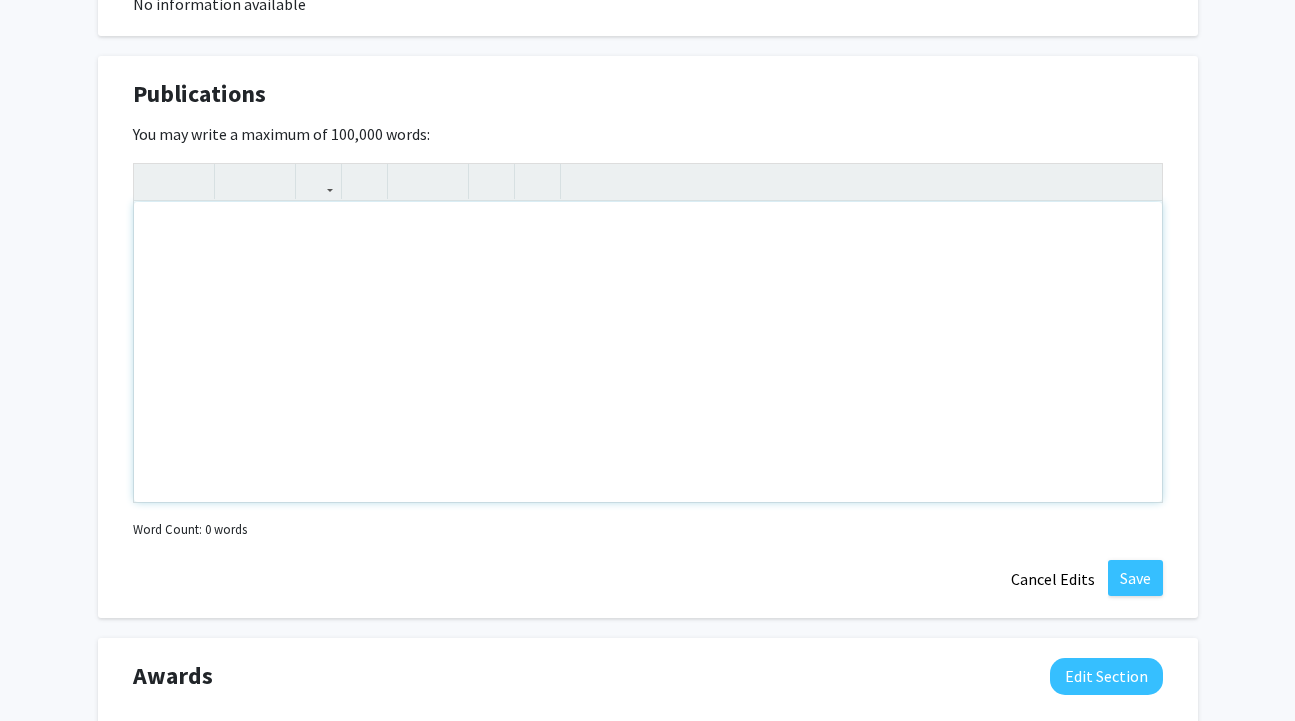 click at bounding box center (648, 352) 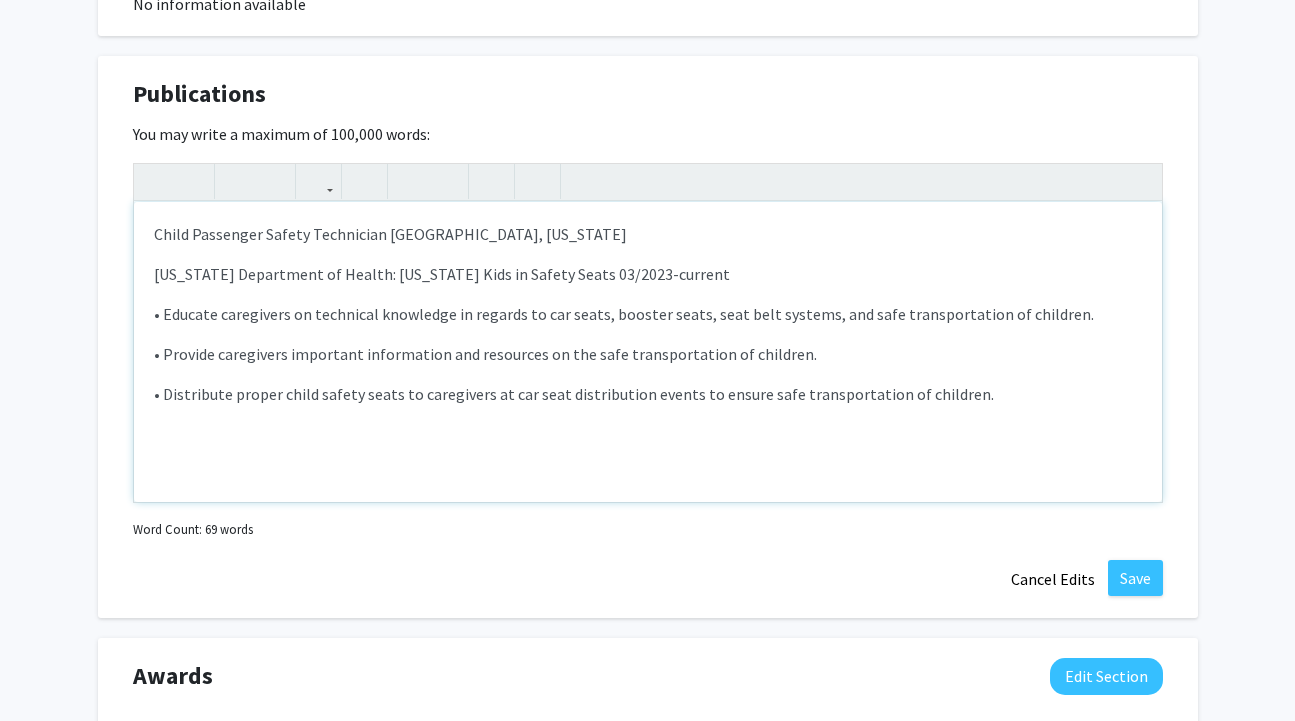 type on "<p>Child Passenger Safety Technician						        [GEOGRAPHIC_DATA], [US_STATE]
</p><p>[US_STATE] Department of Health: [US_STATE] Kids in Safety Seats 			                 03/2023-current
</p><p>•	Educate caregivers on technical knowledge in regards to car seats, booster seats, seat belt systems, and safe transportation of children.
</p><p>•	Provide caregivers important information and resources on the safe transportation of children.
</p><p>•	Distribute proper child safety seats to caregivers at car seat distribution events to ensure safe transportation of children.
</p><p><br></p>" 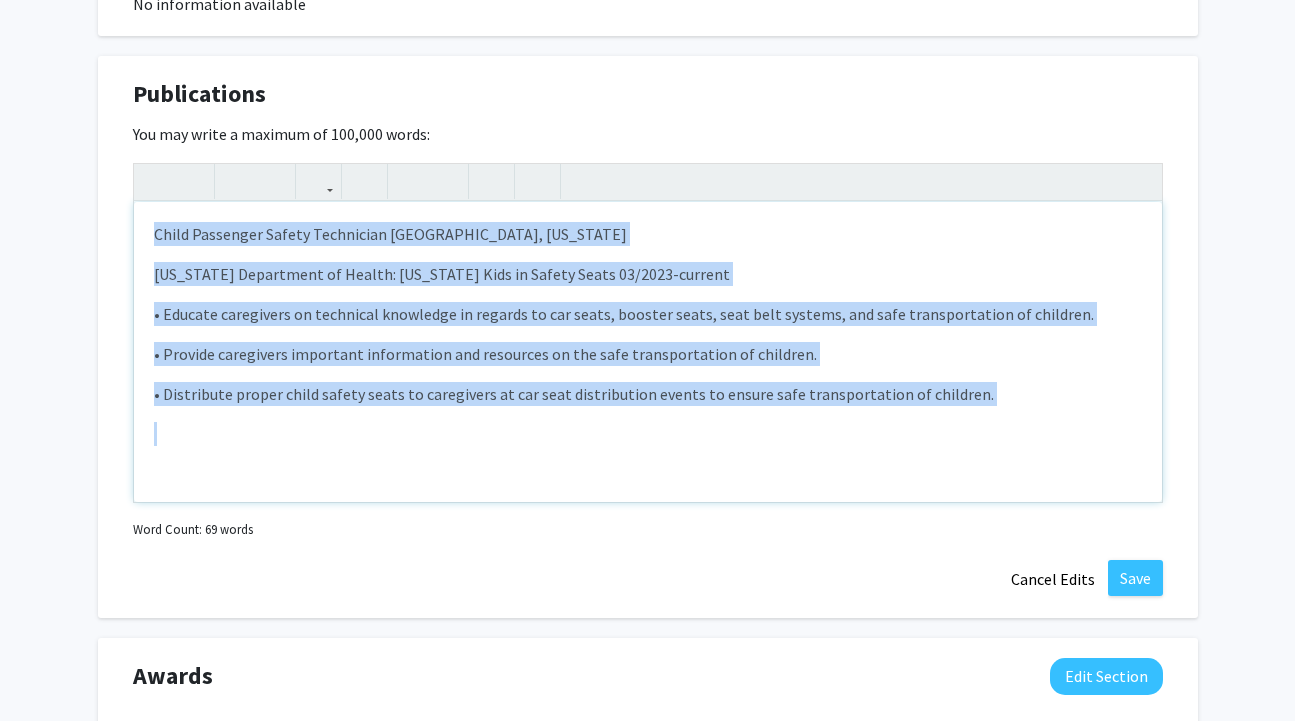drag, startPoint x: 974, startPoint y: 411, endPoint x: 154, endPoint y: 222, distance: 841.49927 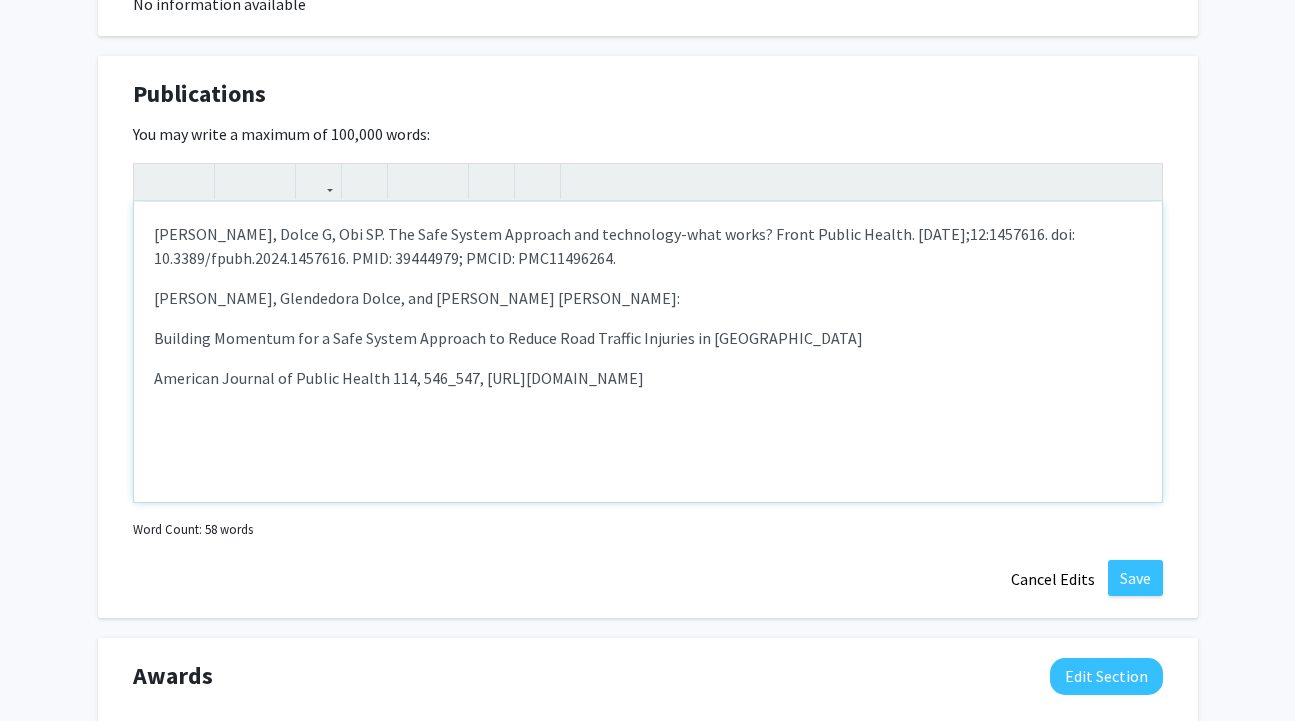 click on "[PERSON_NAME], Dolce G, Obi SP. The Safe System Approach and technology-what works? Front Public Health. [DATE];12:1457616. doi: 10.3389/fpubh.2024.1457616. PMID: 39444979; PMCID: PMC11496264. [PERSON_NAME], Glendedora Dolce, and [PERSON_NAME] [PERSON_NAME]: Building Momentum for a Safe System Approach to Reduce Road Traffic Injuries in the [GEOGRAPHIC_DATA] American Journal of Public Health 114, 546_547, [URL][DOMAIN_NAME]" at bounding box center [648, 352] 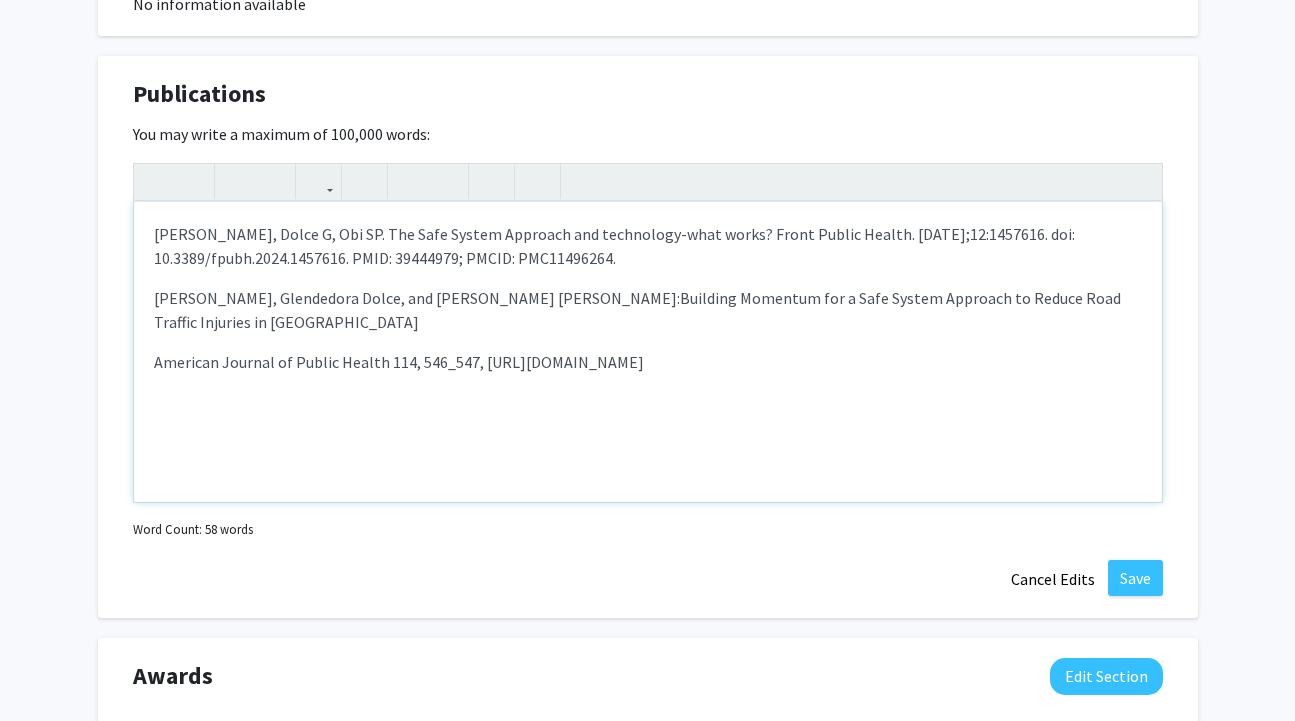 click on "[PERSON_NAME], Dolce G, Obi SP. The Safe System Approach and technology-what works? Front Public Health. [DATE];12:1457616. doi: 10.3389/fpubh.2024.1457616. PMID: 39444979; PMCID: PMC11496264. [PERSON_NAME], Glendedora Dolce, and [PERSON_NAME] [PERSON_NAME]:  Building Momentum for a Safe System Approach to Reduce Road Traffic Injuries in the [GEOGRAPHIC_DATA] American Journal of Public Health 114, 546_547, [URL][DOMAIN_NAME]" at bounding box center (648, 352) 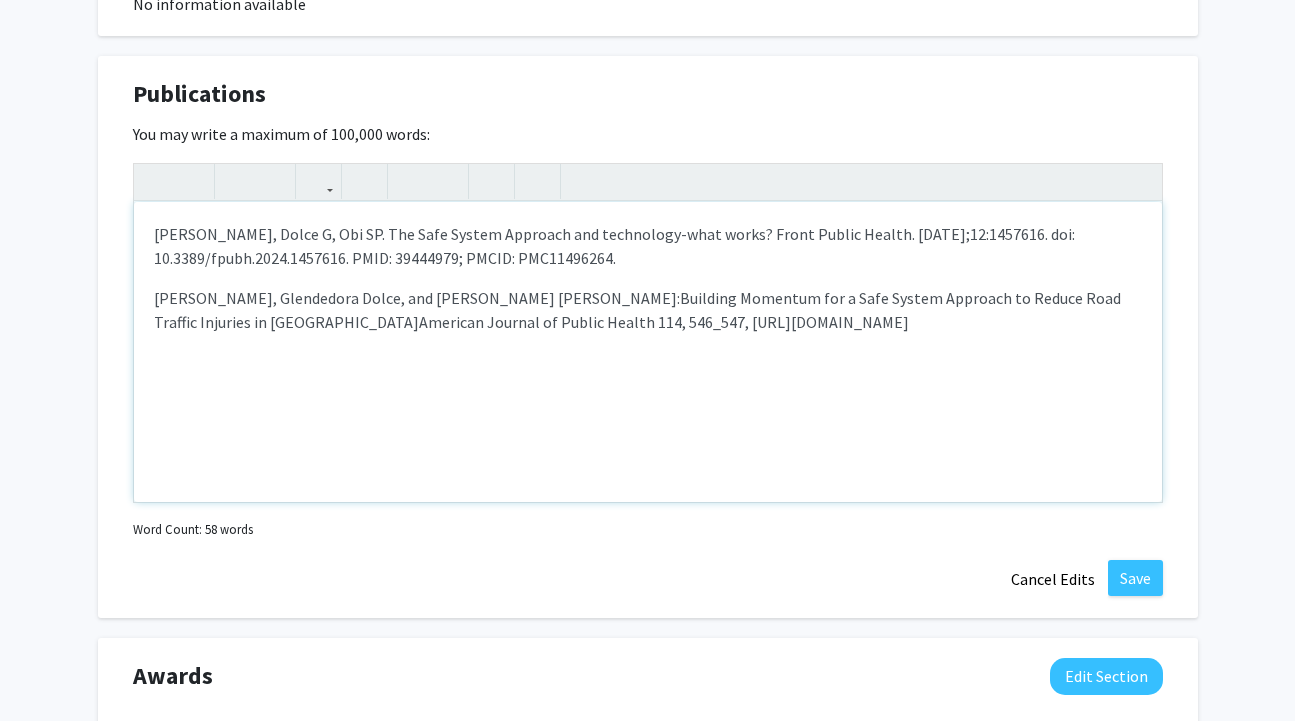 click on "[PERSON_NAME], Glendedora Dolce, and [PERSON_NAME] [PERSON_NAME]:  Building Momentum for a Safe System Approach to Reduce Road Traffic Injuries in the [GEOGRAPHIC_DATA]  American Journal of Public Health 114, 546_547, [URL][DOMAIN_NAME]" at bounding box center (648, 310) 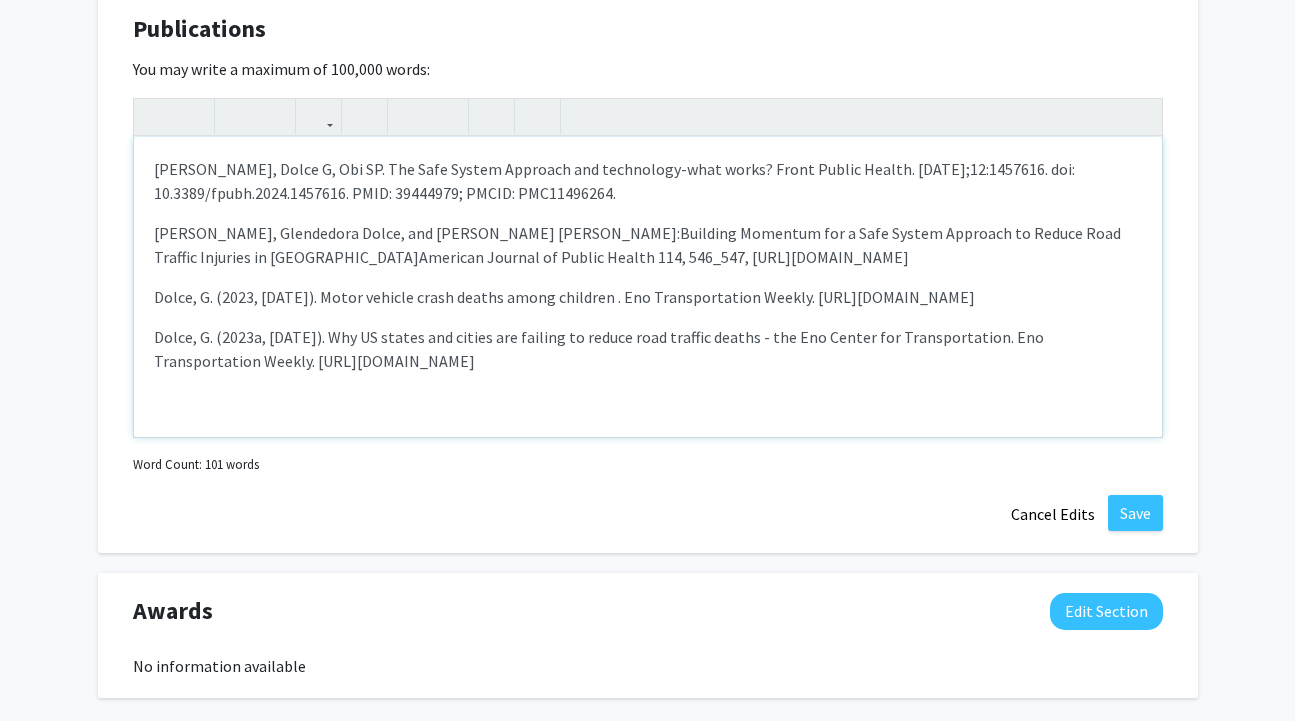 scroll, scrollTop: 2044, scrollLeft: 0, axis: vertical 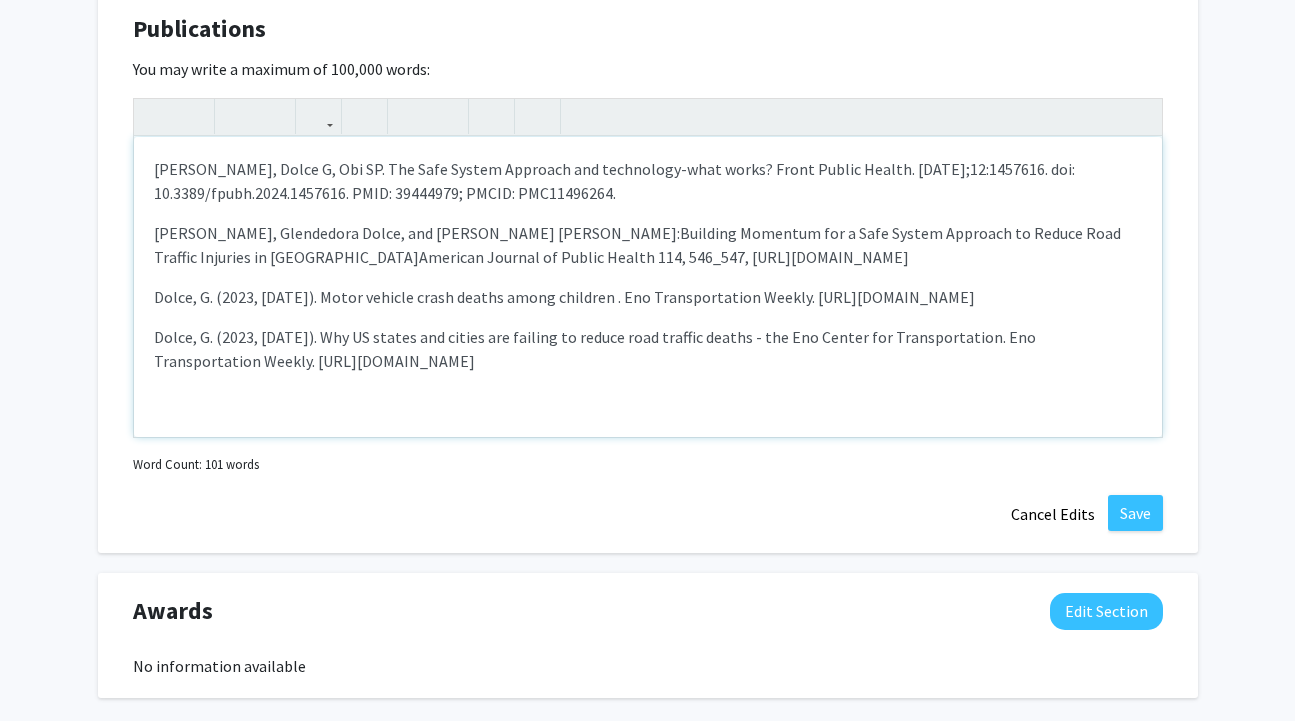 type on "<p>[PERSON_NAME], [PERSON_NAME] G, Obi SP. The Safe System Approach and technology-what works? Front Public Health. [DATE];12:1457616. doi: 10.3389/fpubh.2024.1457616. PMID: 39444979; PMCID: PMC11496264.</p><p>[PERSON_NAME], Glendedora Dolce, and [PERSON_NAME] [PERSON_NAME]:&nbsp;<span style="font-size: 1rem;">Building Momentum for a Safe System Approach to Reduce Road Traffic Injuries in the [GEOGRAPHIC_DATA];</span><span style="font-size: 1rem;">American Journal of Public Health 114, 546_547, [URL][DOMAIN_NAME]</span></p><p><span style="font-size: 1rem;">Dolce, G. (2023, [DATE]). Motor vehicle crash deaths among children . Eno Transportation Weekly. [URL][DOMAIN_NAME];</span></p><p><span style="font-size: 1rem;">Dolce, G. (2023, [DATE]). Why US states and cities are failing to reduce road traffic deaths - the Eno Center for Transportation. Eno Transportation Weekly. [URL][DOMAIN_NAME].." 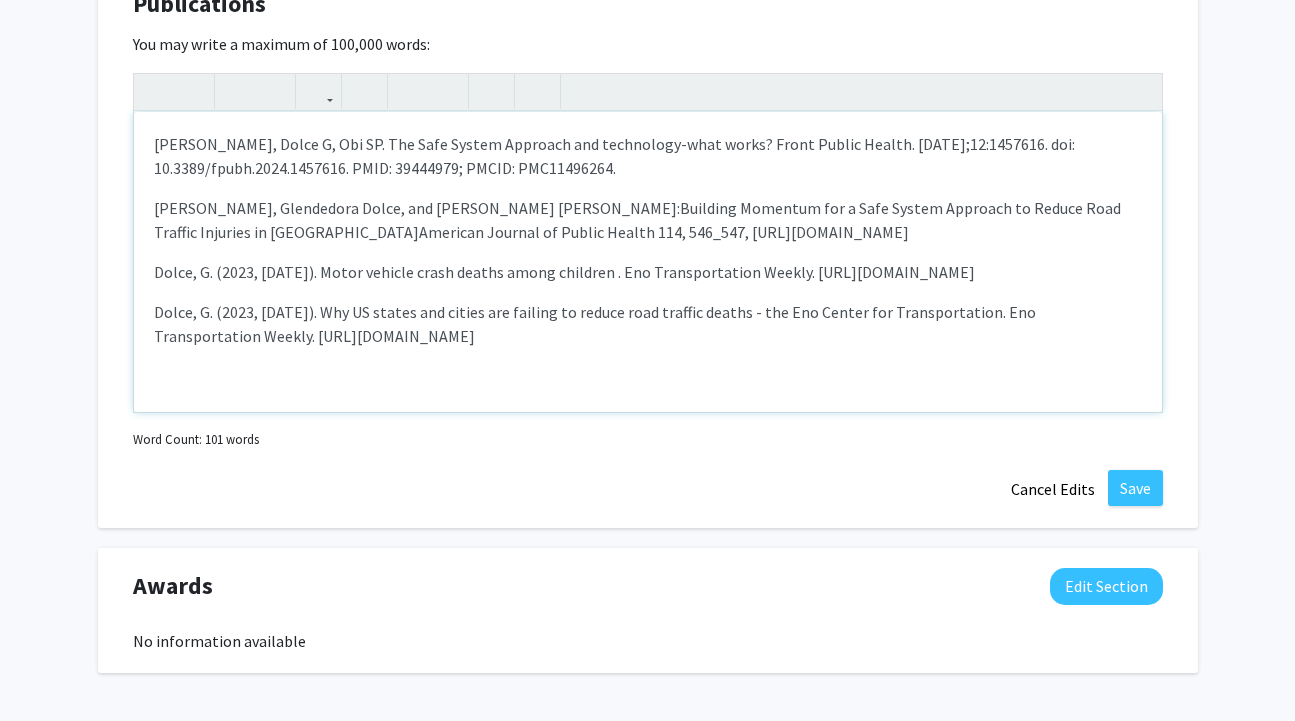 scroll, scrollTop: 2080, scrollLeft: 0, axis: vertical 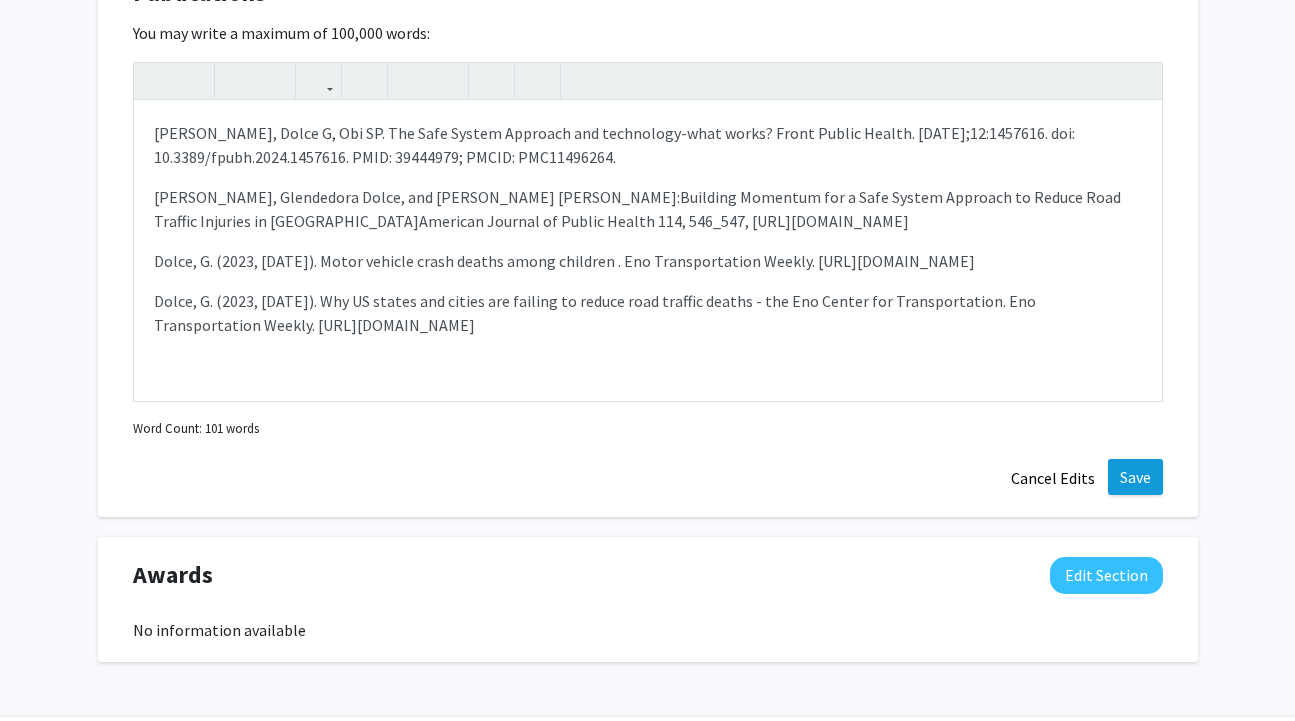 click on "Save" 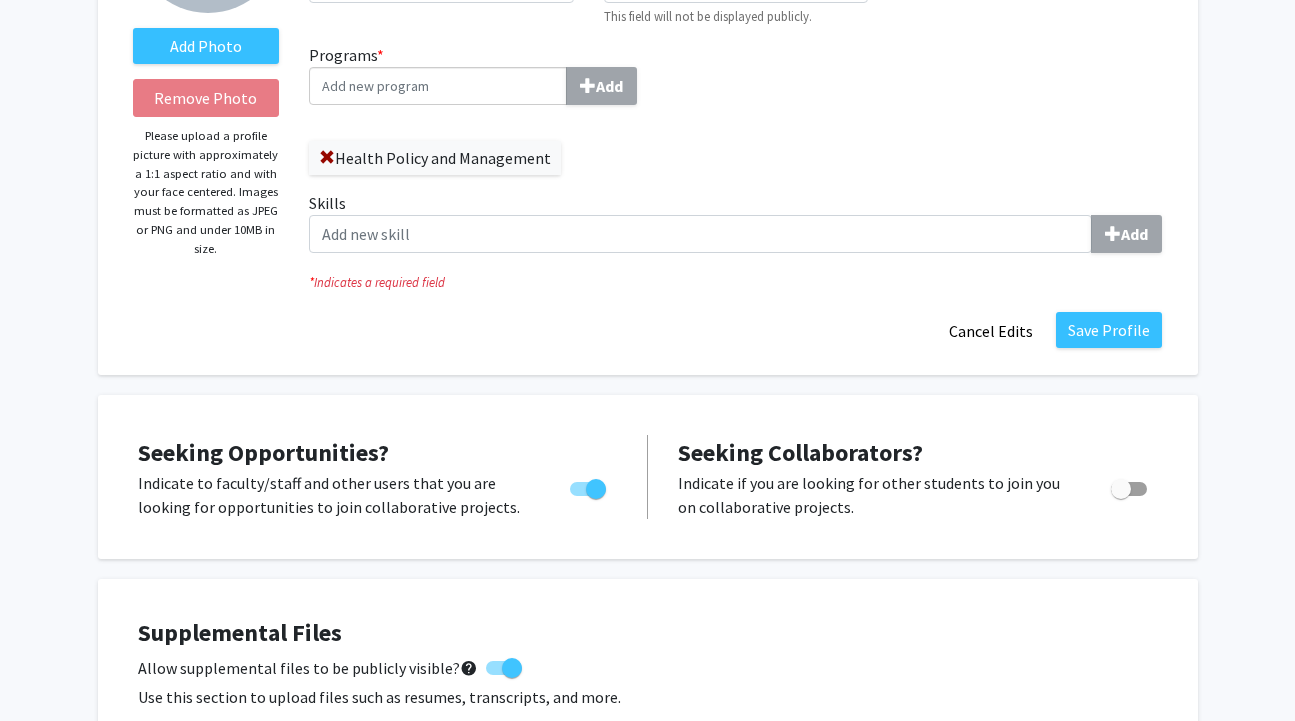 scroll, scrollTop: 275, scrollLeft: 0, axis: vertical 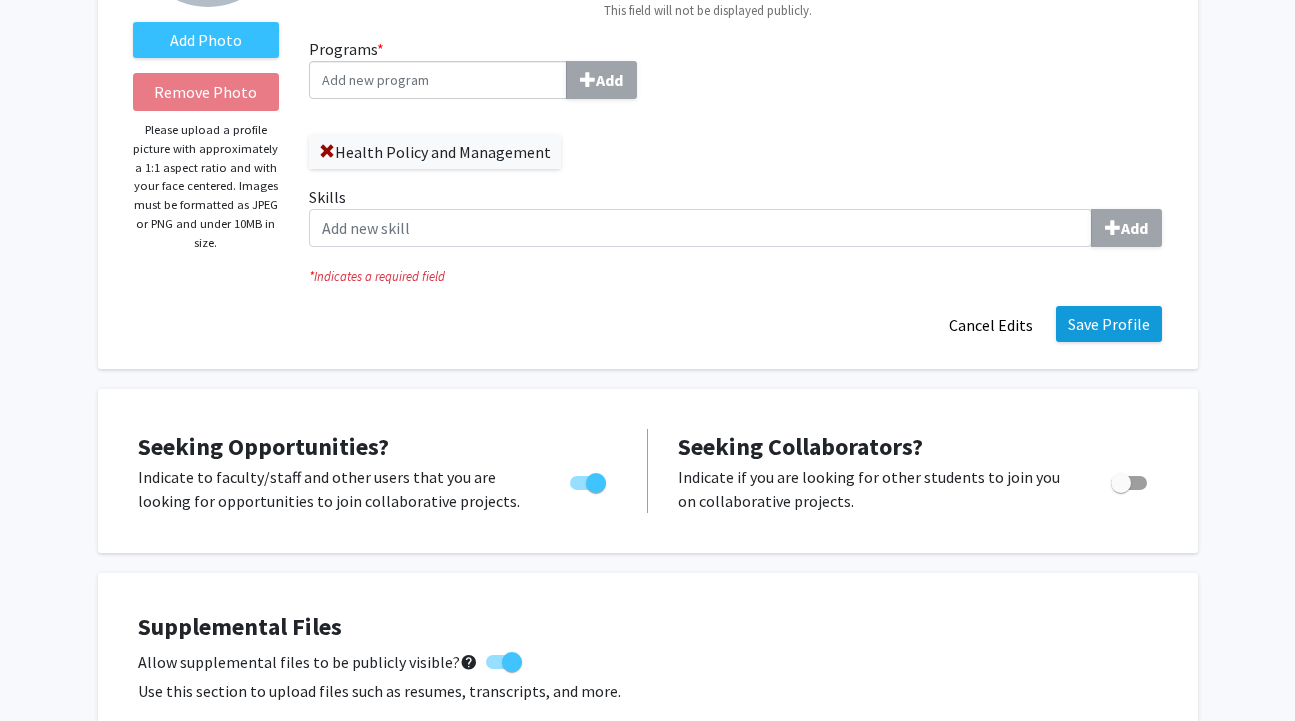 click on "Save Profile" 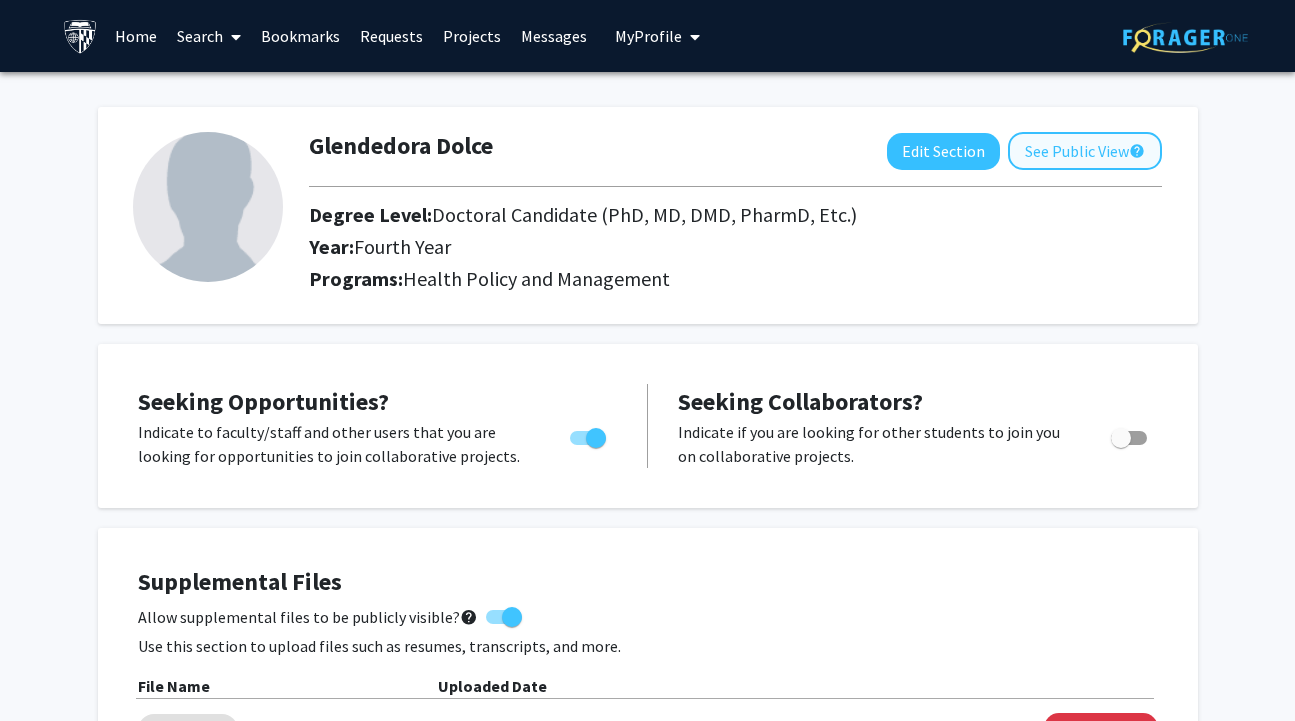 scroll, scrollTop: 0, scrollLeft: 0, axis: both 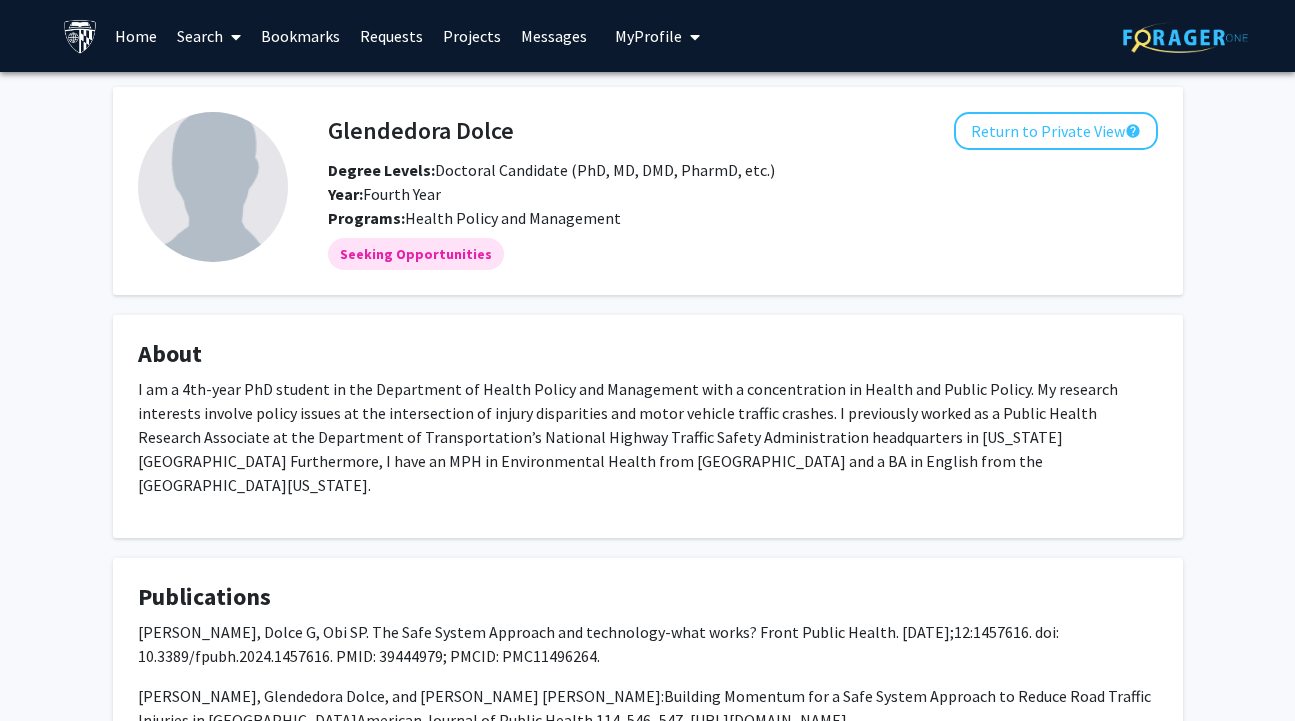 click on "Search" at bounding box center (209, 36) 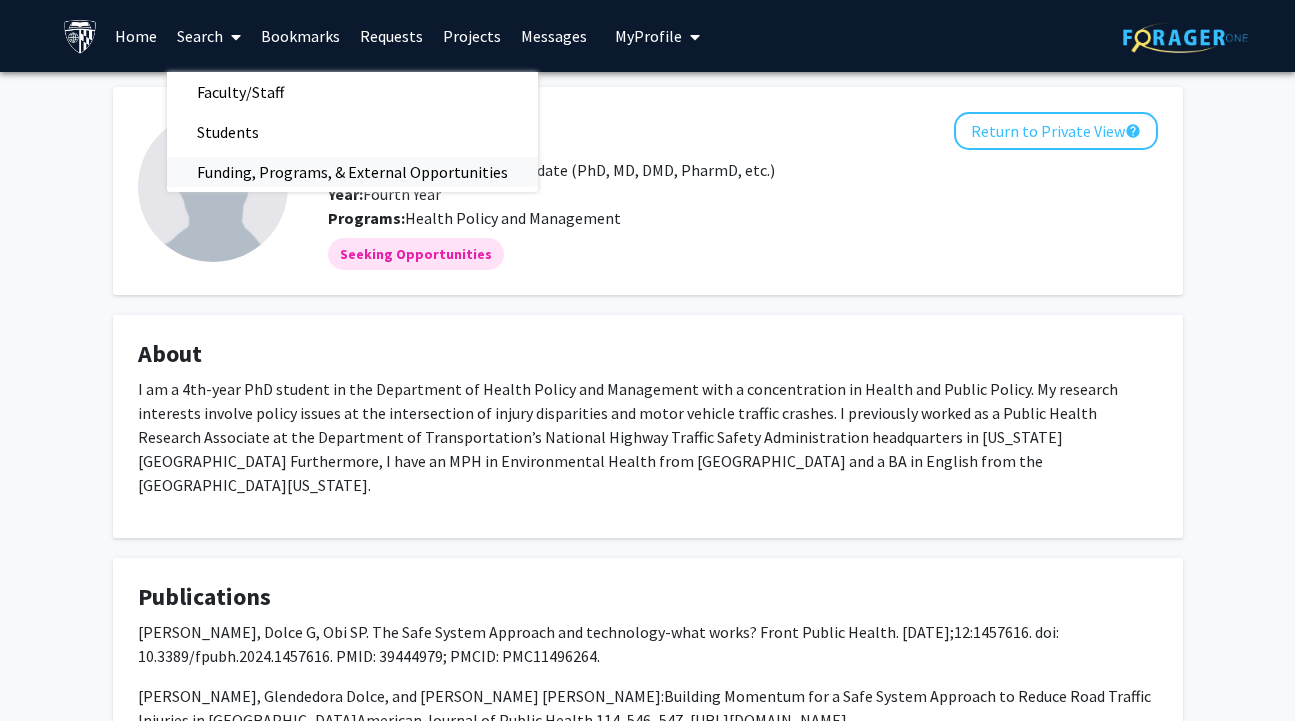 click on "Funding, Programs, & External Opportunities" at bounding box center (352, 172) 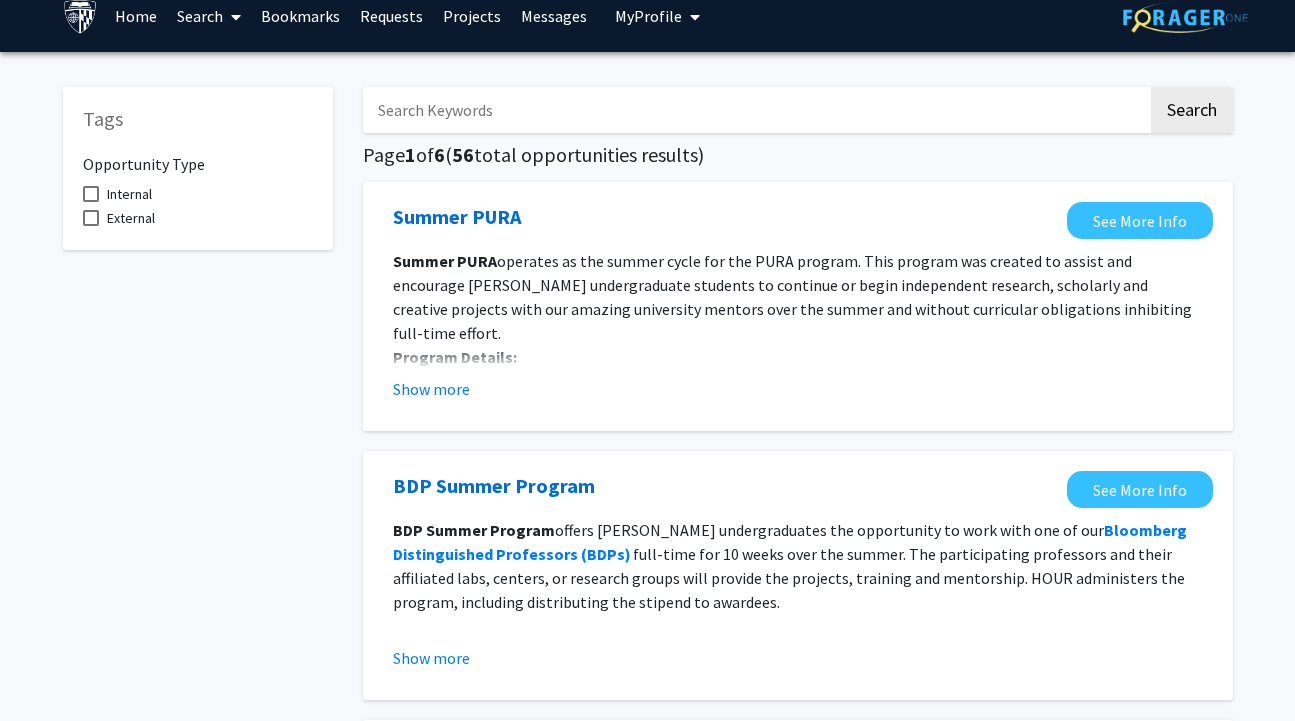 scroll, scrollTop: 27, scrollLeft: 0, axis: vertical 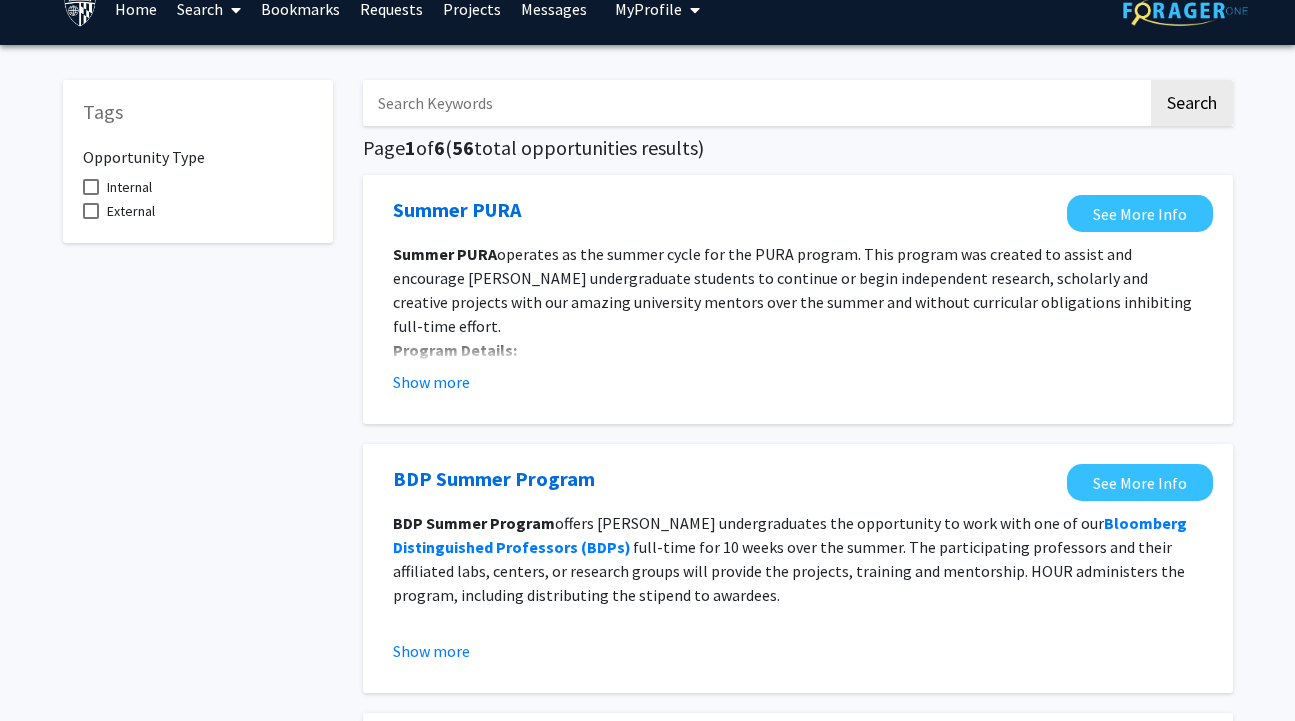 click at bounding box center (91, 187) 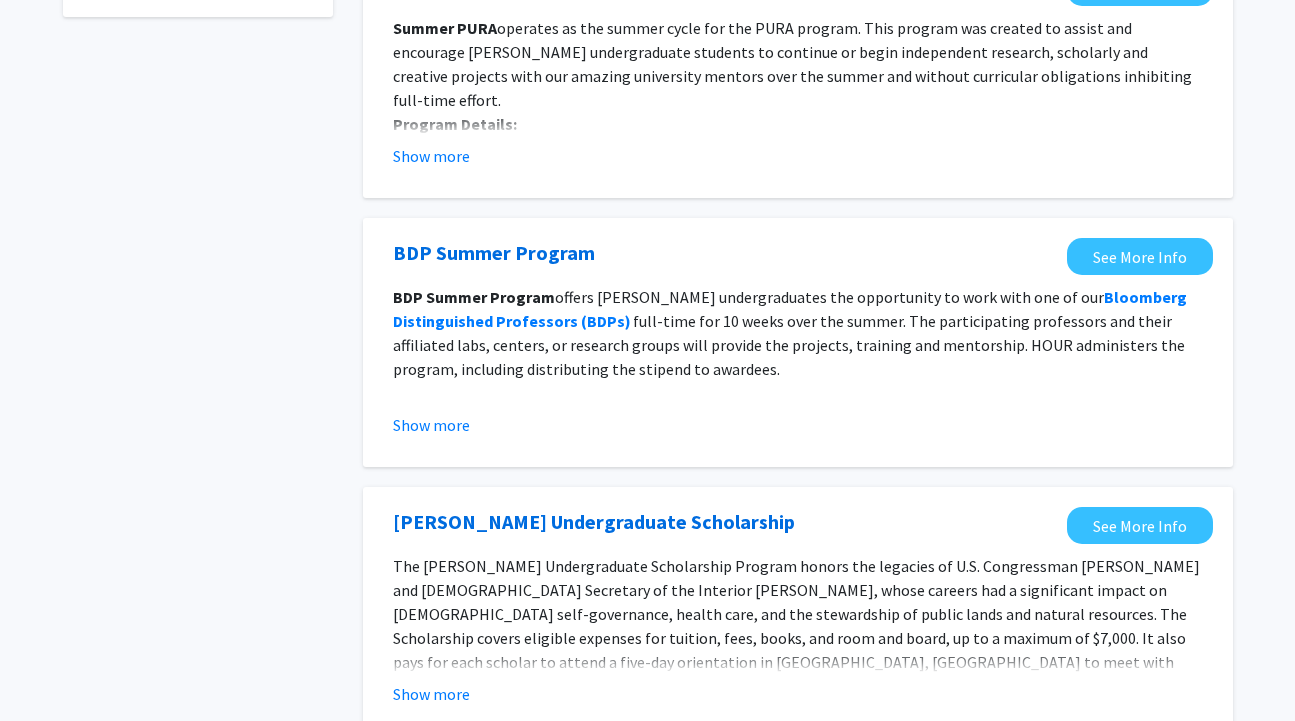 scroll, scrollTop: 253, scrollLeft: 0, axis: vertical 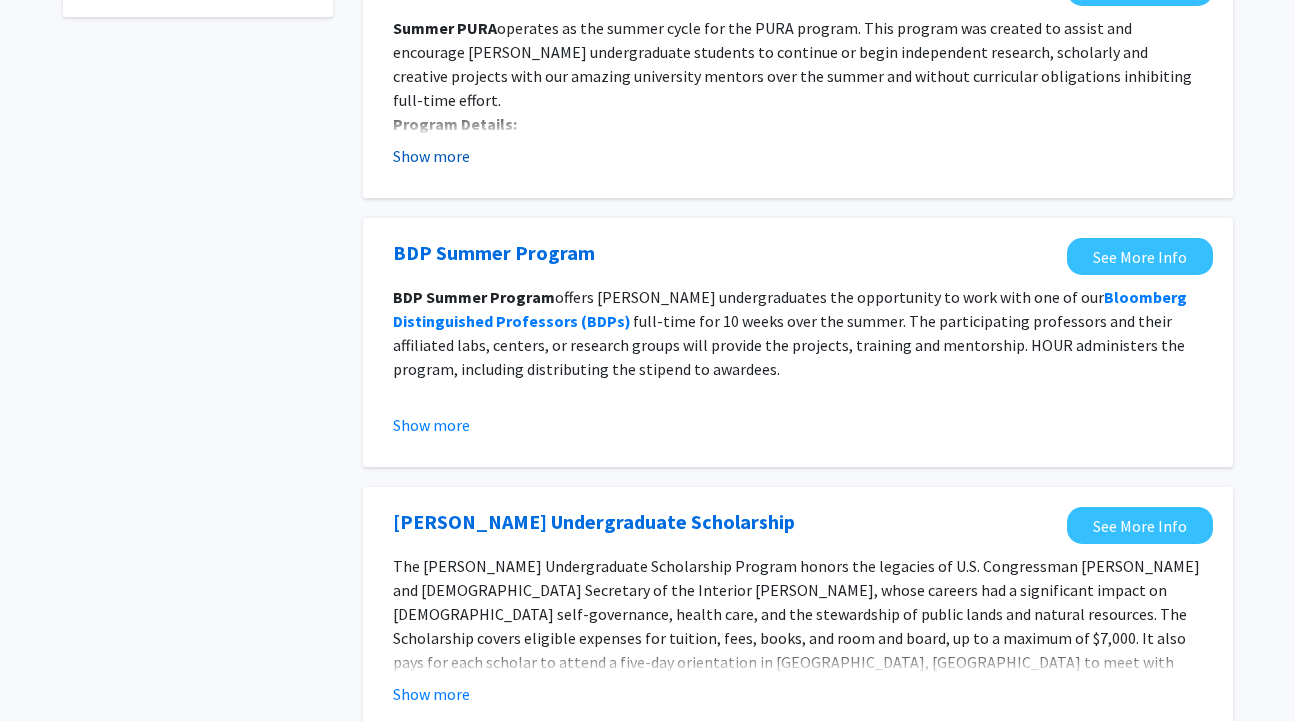 click on "Show more" 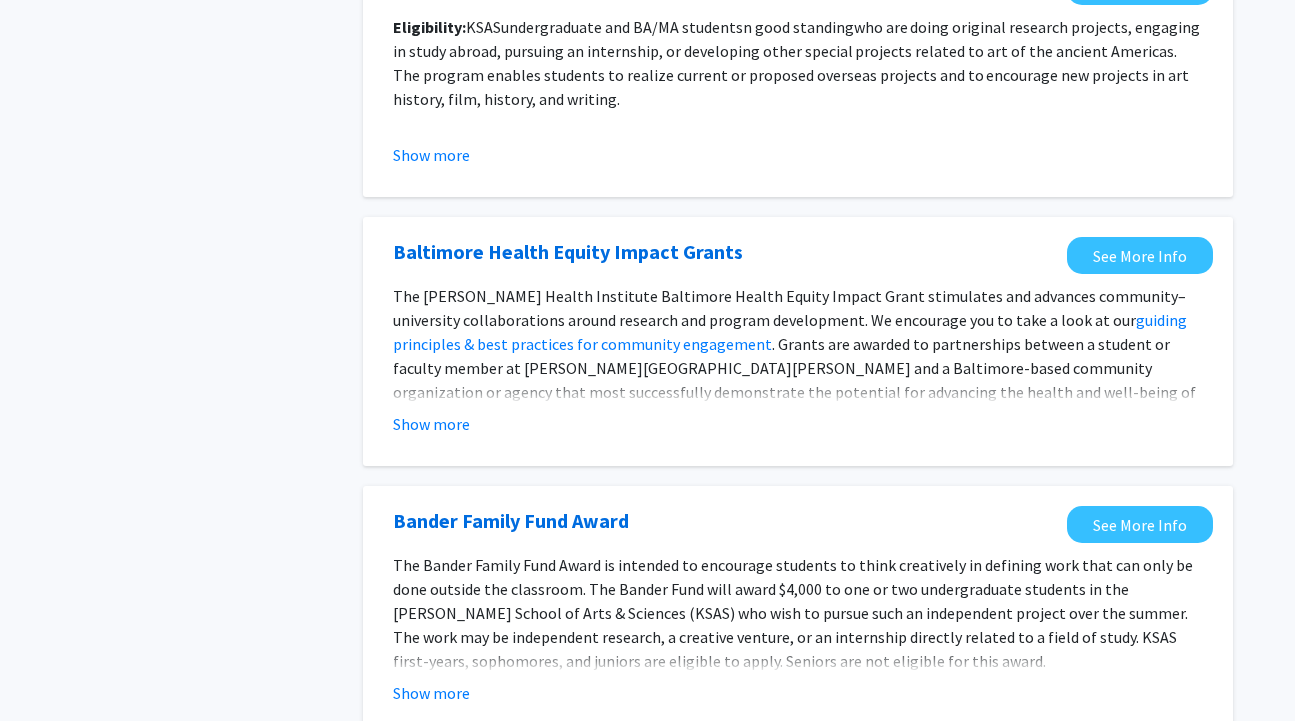 scroll, scrollTop: 2202, scrollLeft: 0, axis: vertical 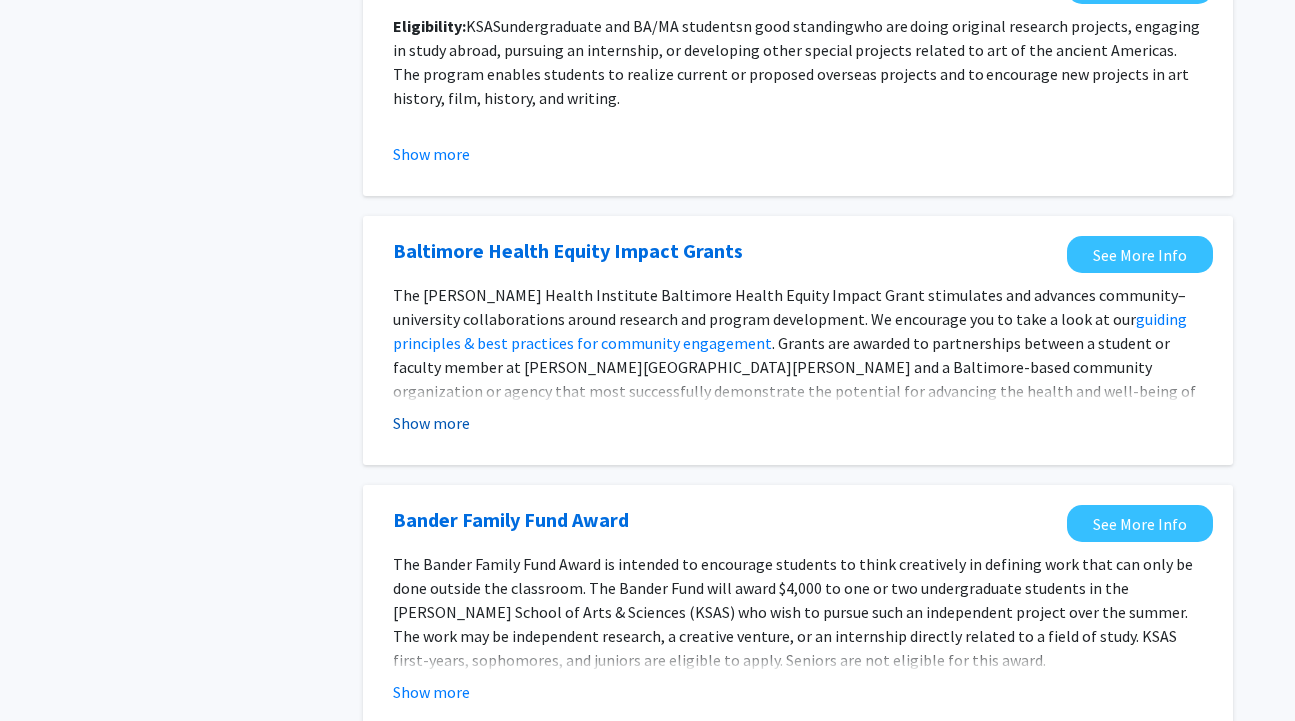click on "Show more" 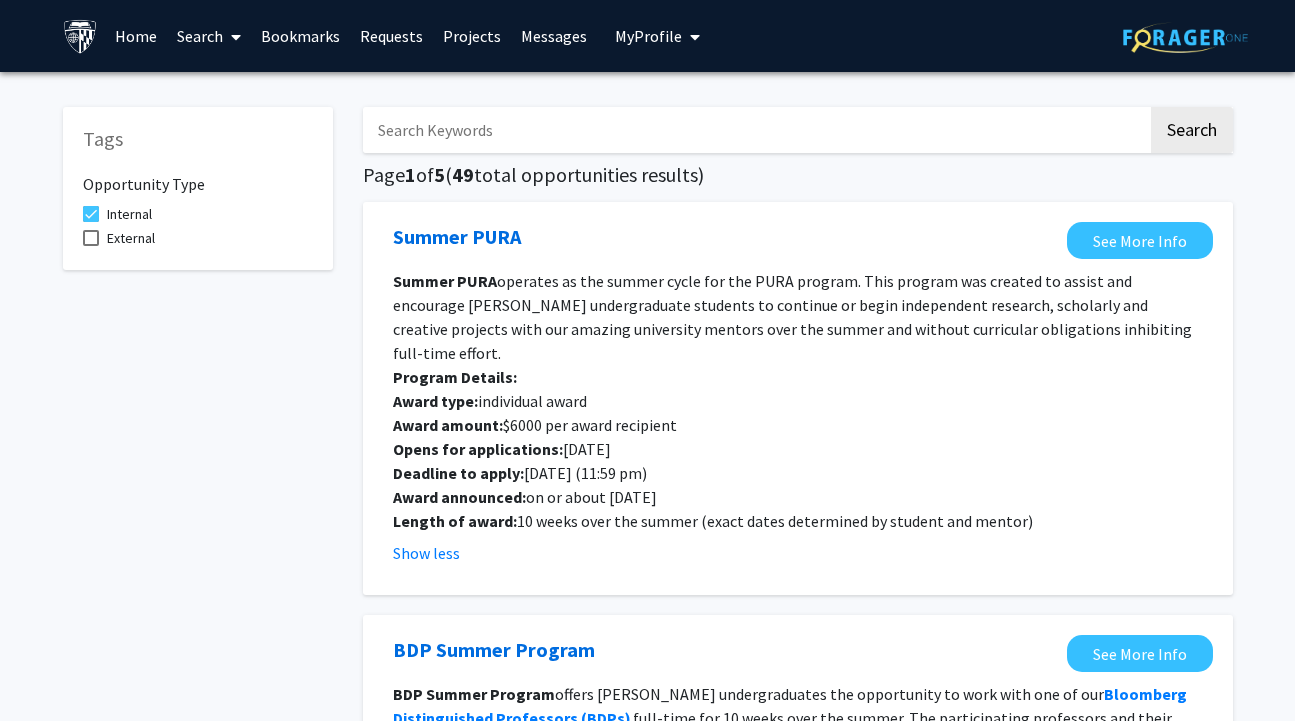 scroll, scrollTop: 0, scrollLeft: 0, axis: both 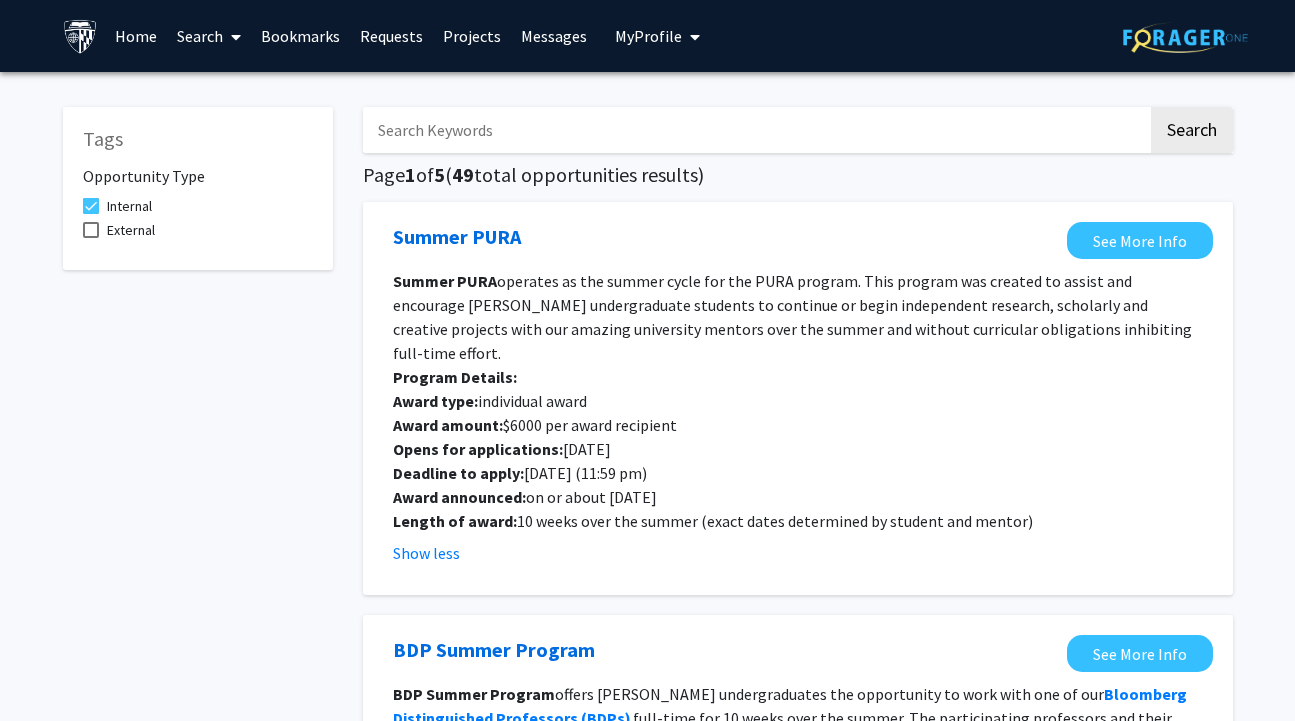 click at bounding box center (232, 37) 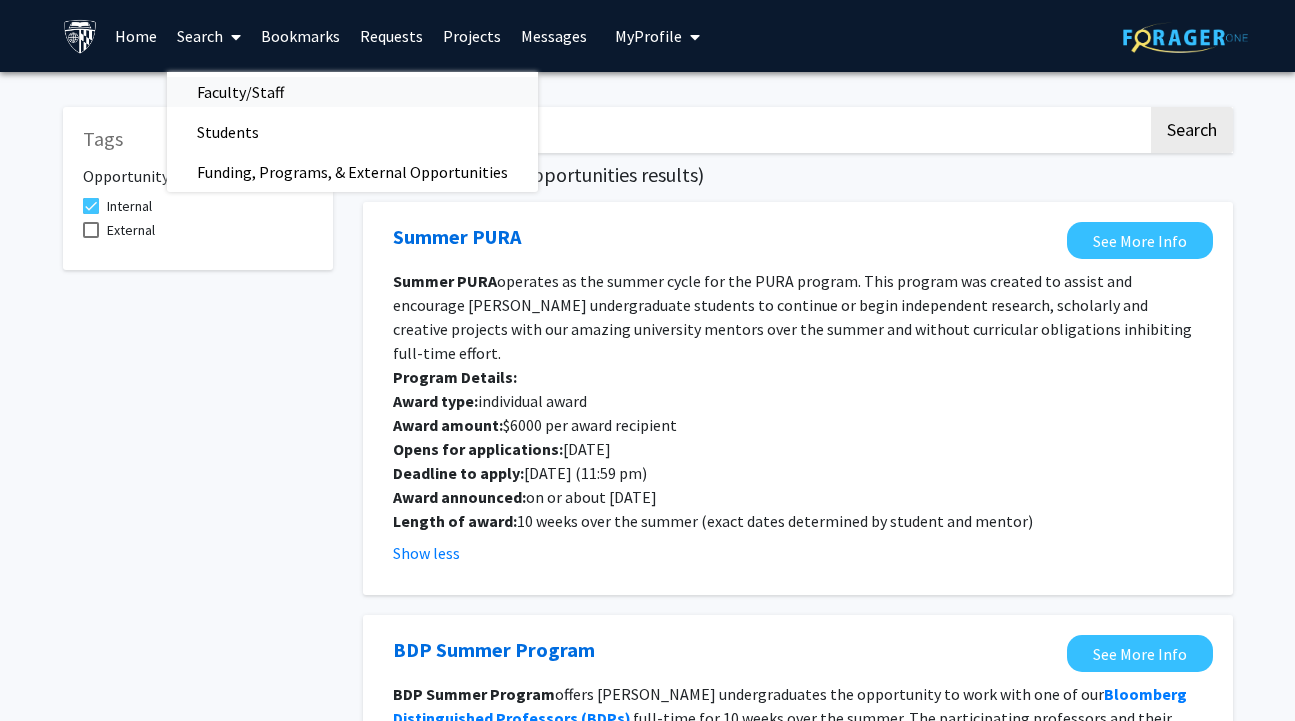 click on "Faculty/Staff" at bounding box center (240, 92) 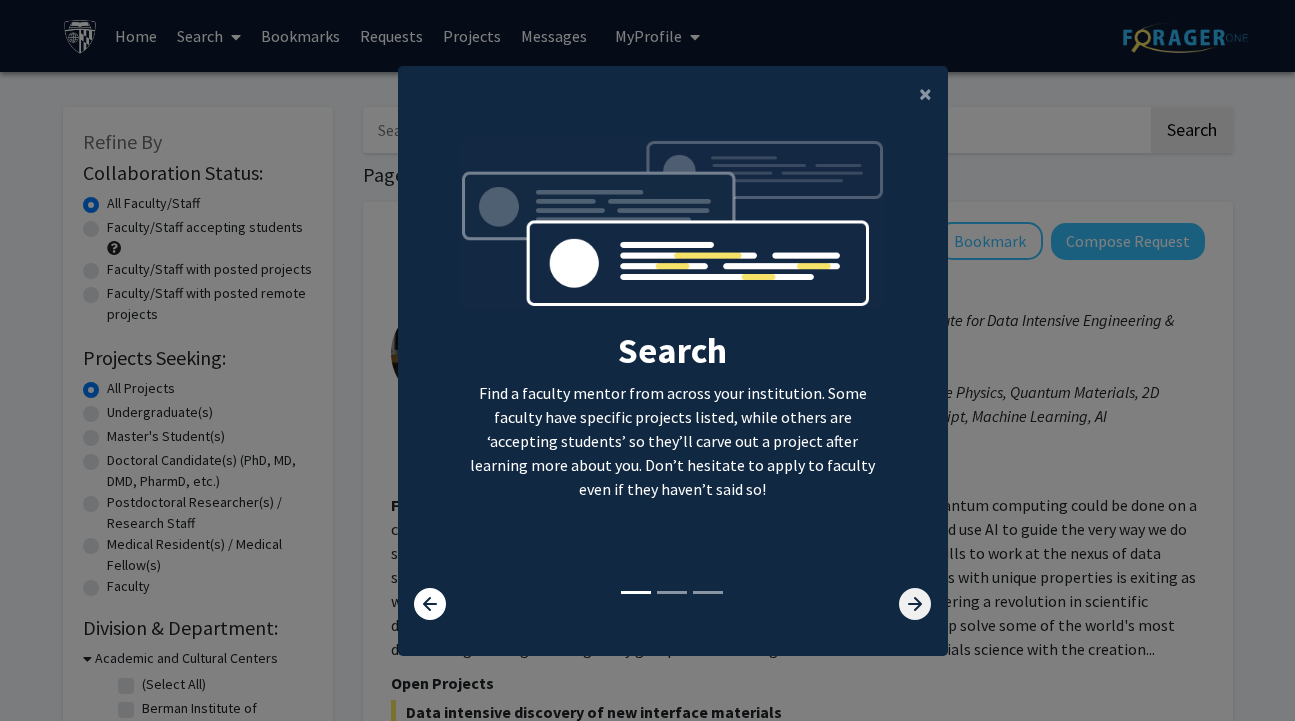 click 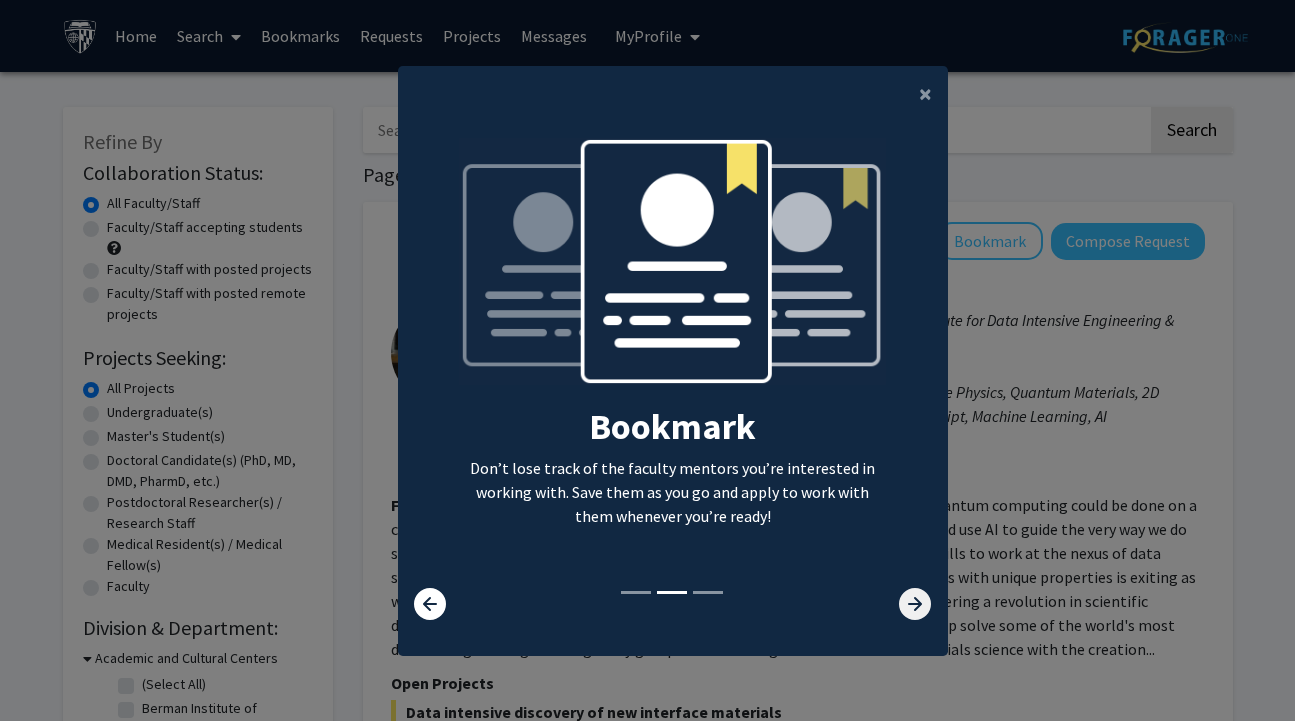 click 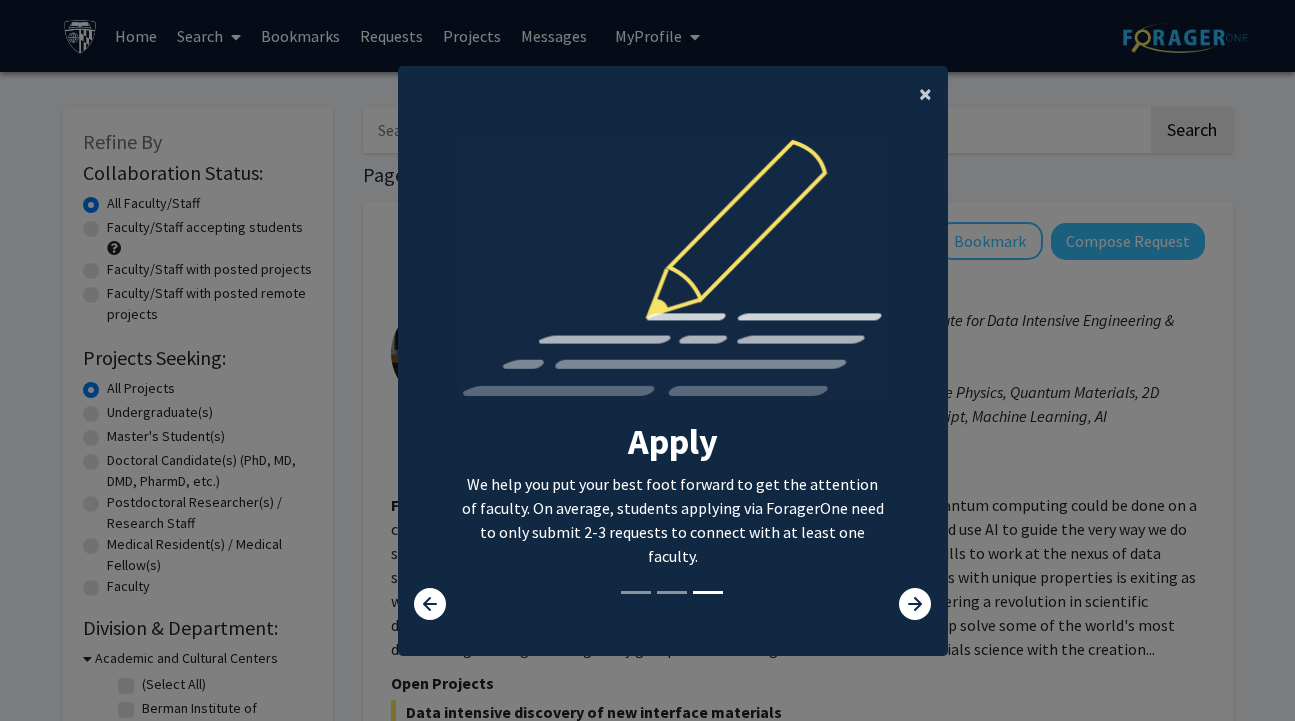 click on "×" 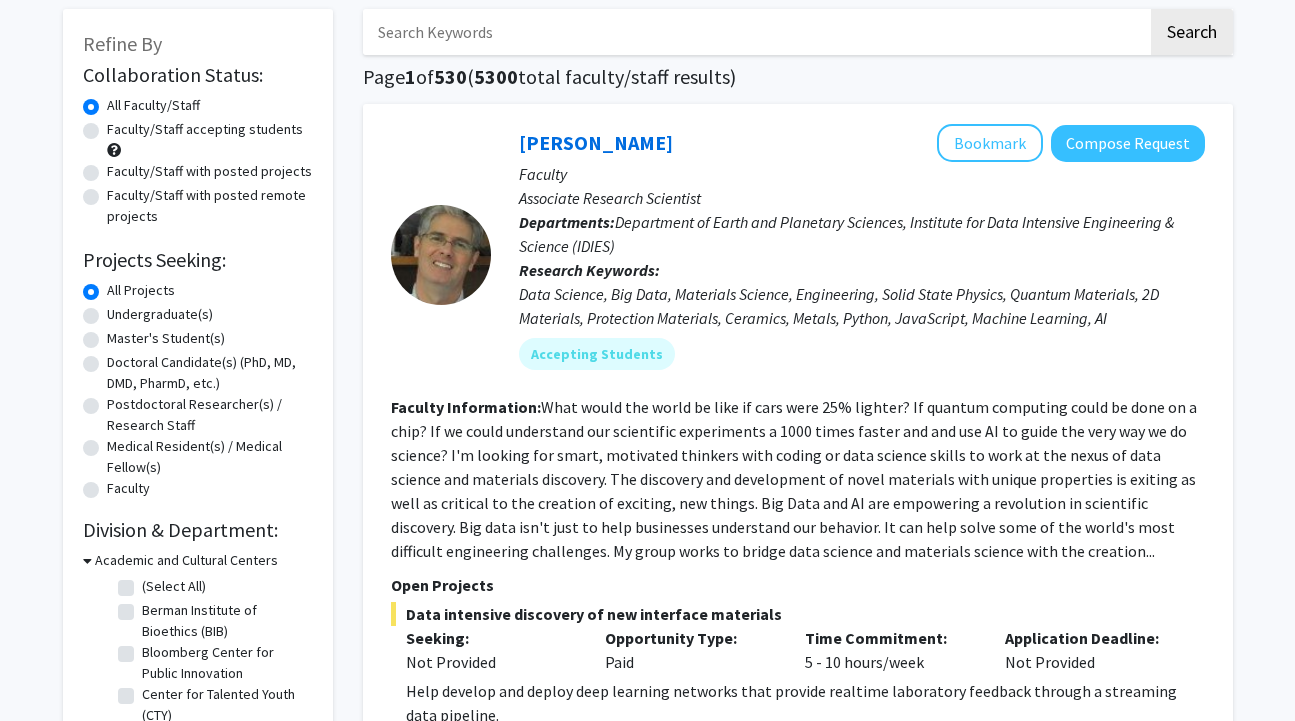 scroll, scrollTop: 102, scrollLeft: 0, axis: vertical 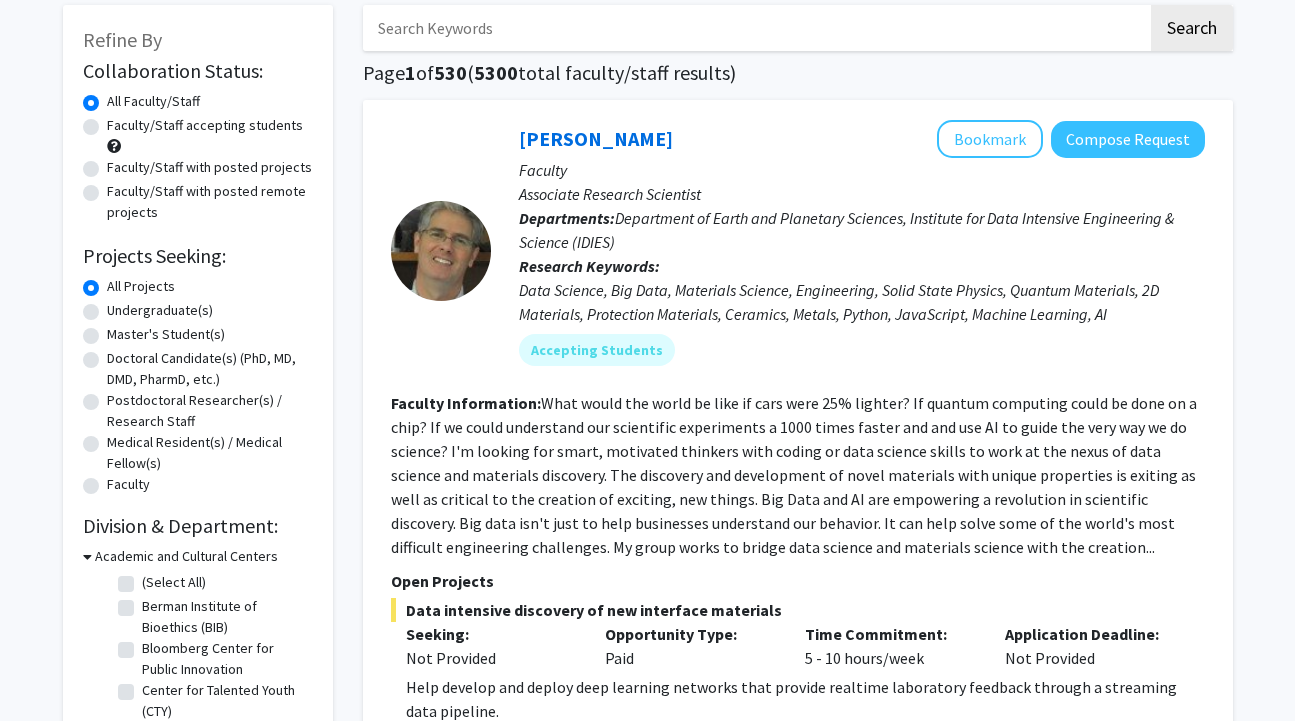 click on "Doctoral Candidate(s) (PhD, MD, DMD, PharmD, etc.)" 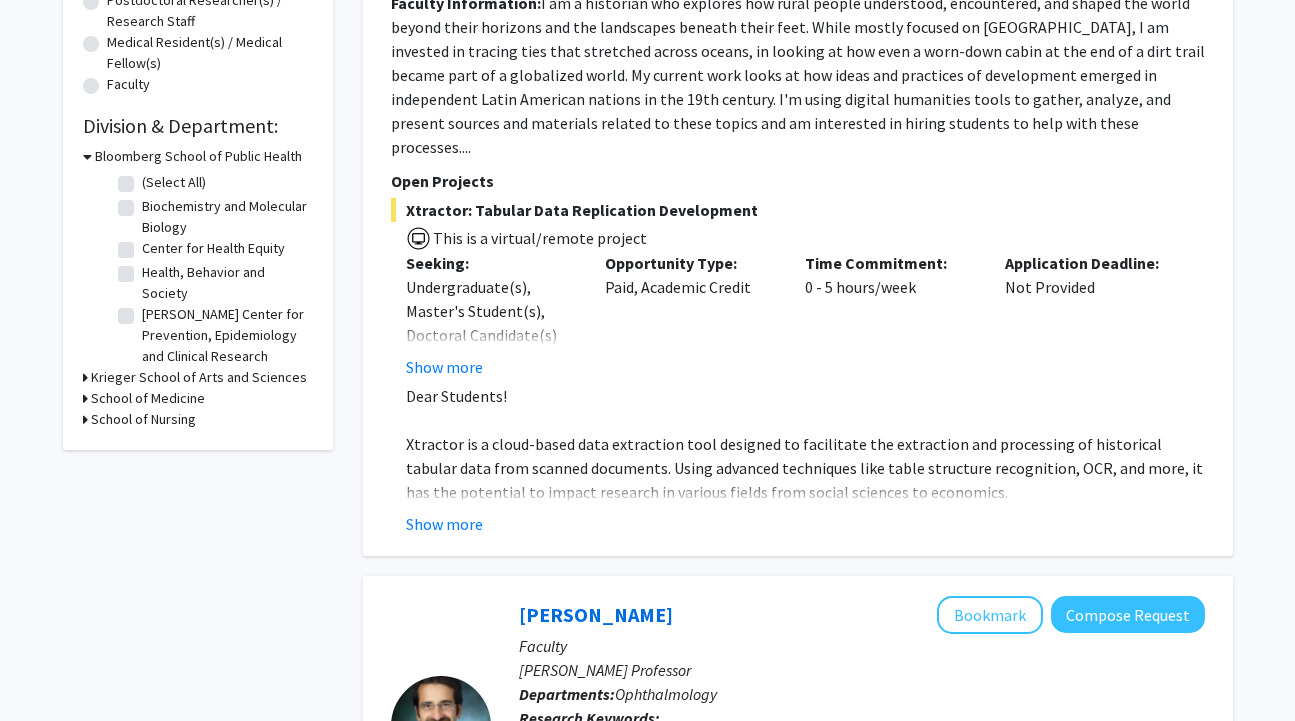 scroll, scrollTop: 510, scrollLeft: 0, axis: vertical 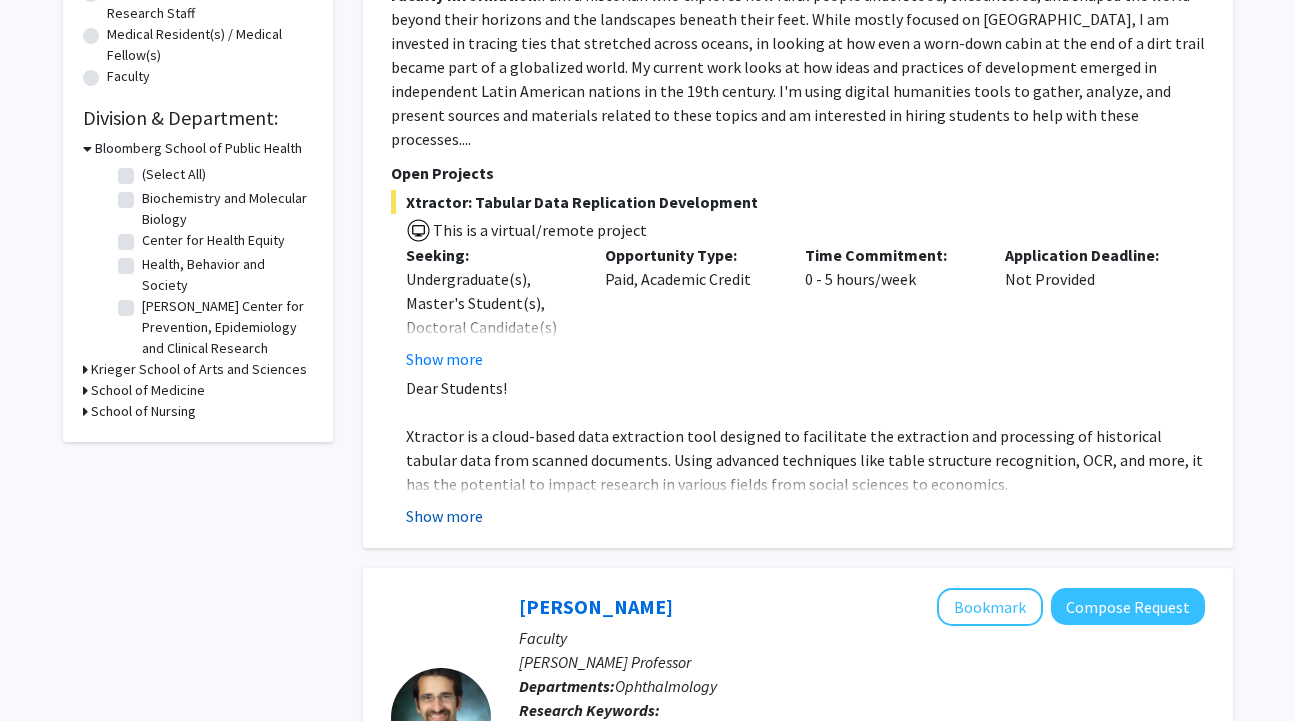 click on "Show more" 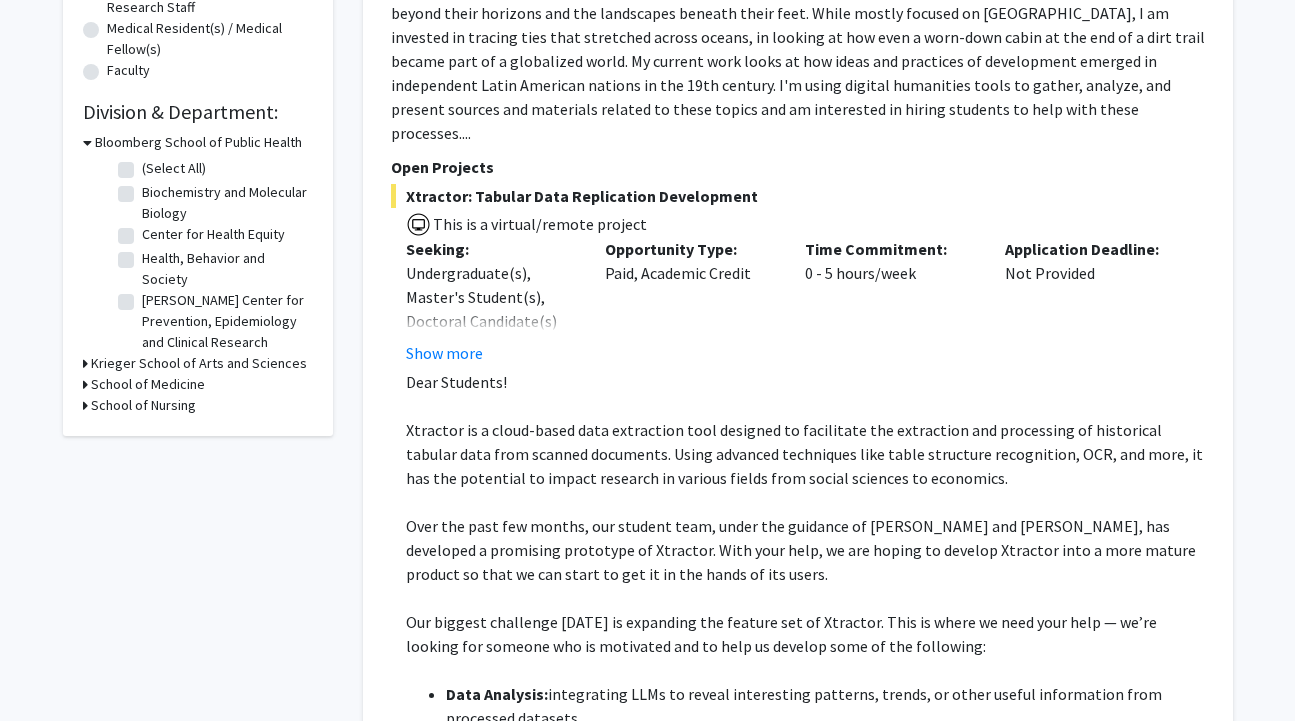 scroll, scrollTop: 525, scrollLeft: 0, axis: vertical 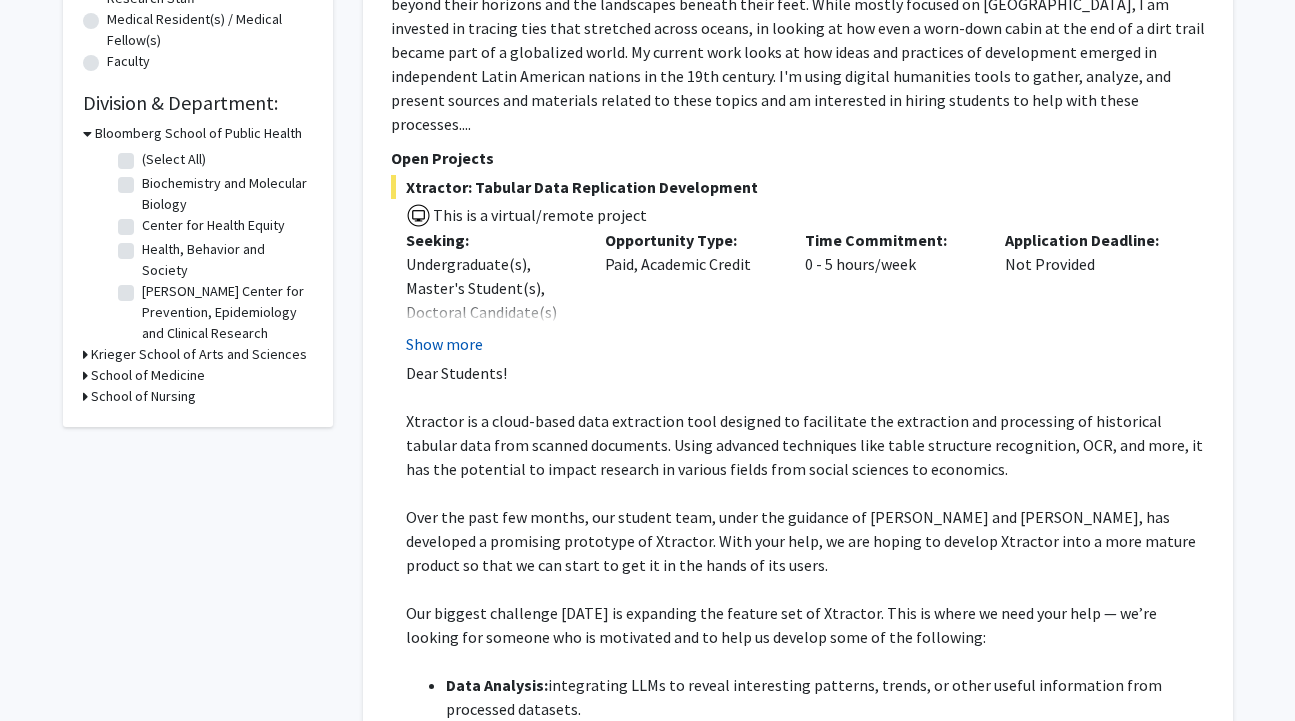 click on "Show more" 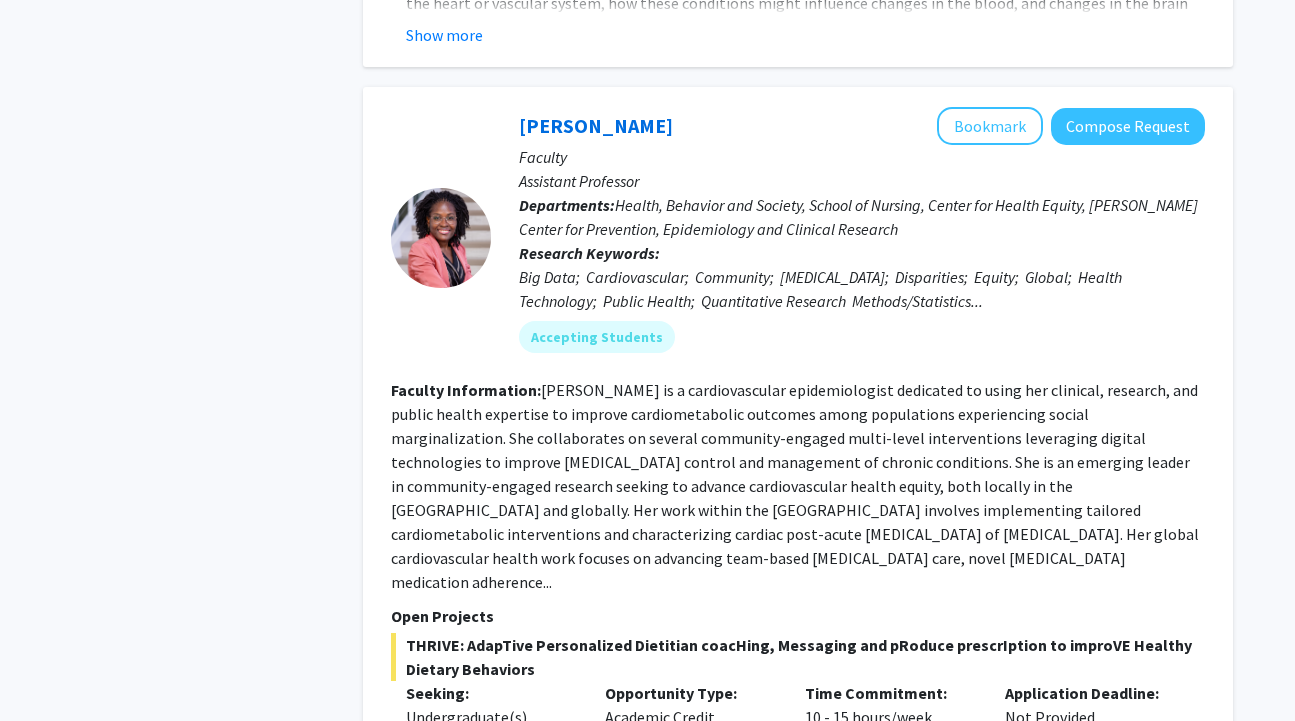 scroll, scrollTop: 4944, scrollLeft: 0, axis: vertical 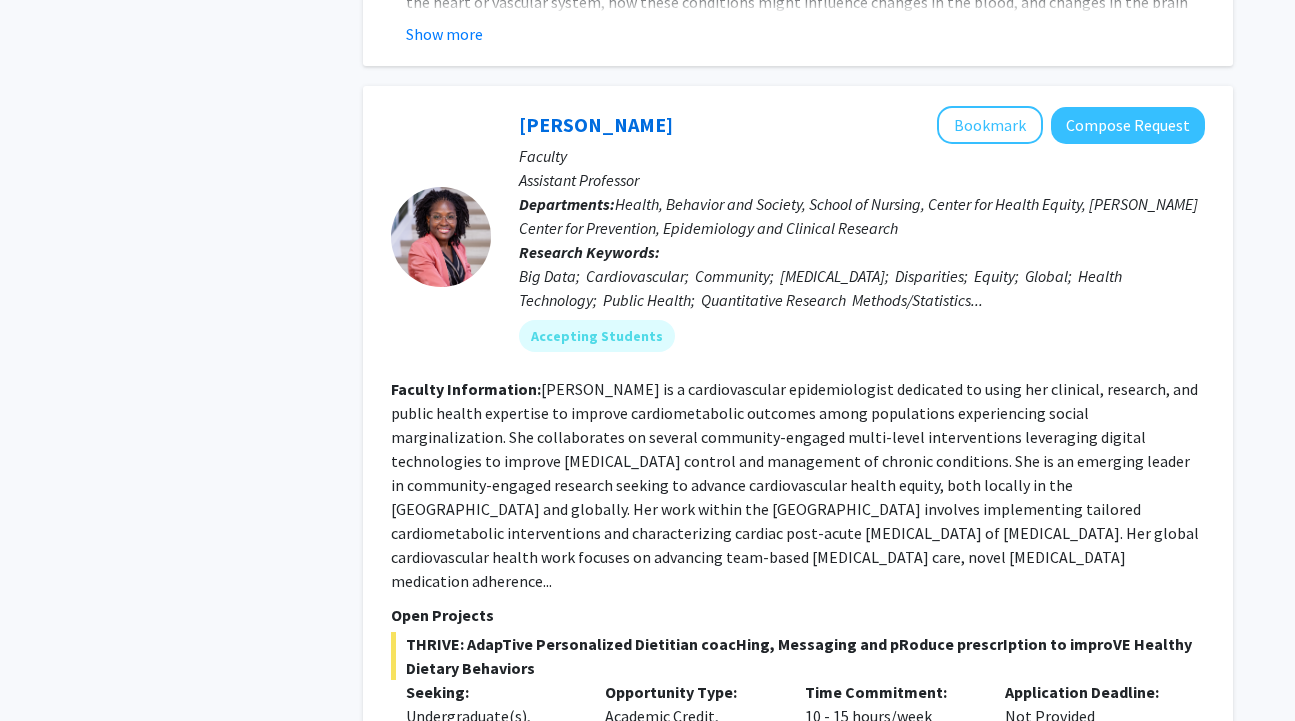 click on "Open Projects" 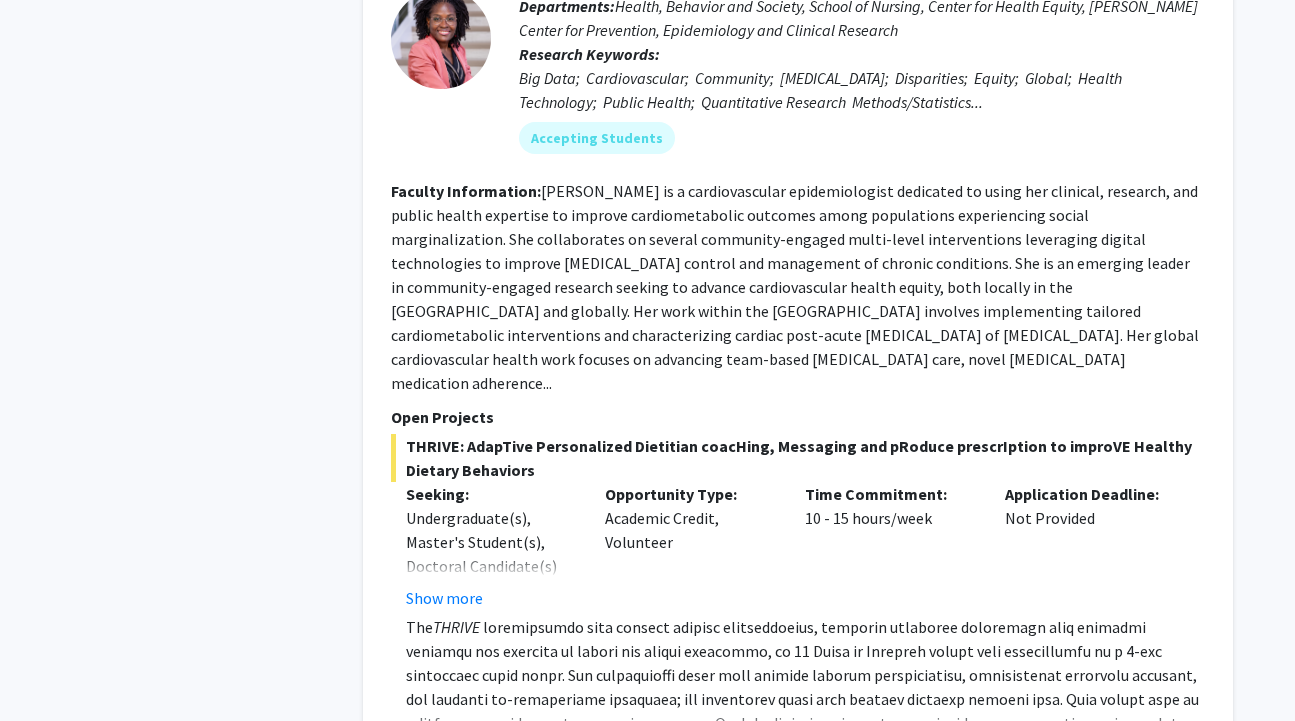 scroll, scrollTop: 5210, scrollLeft: 0, axis: vertical 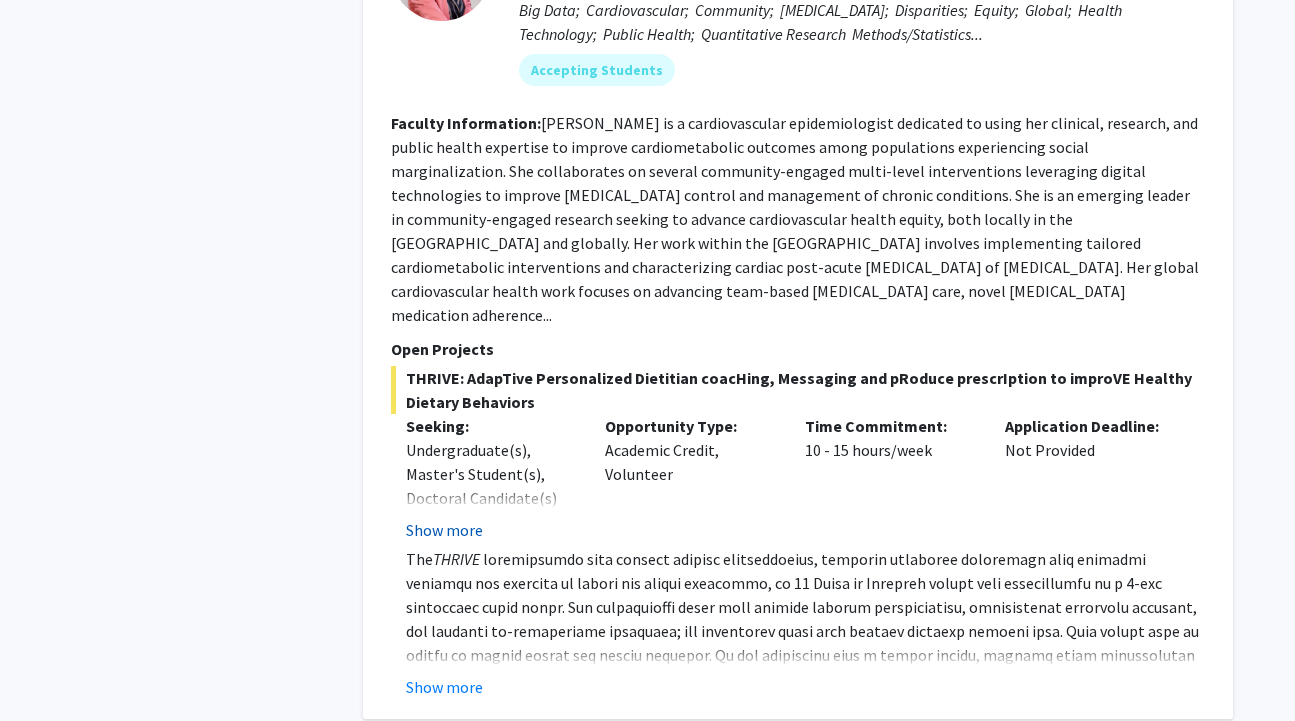 click on "Show more" 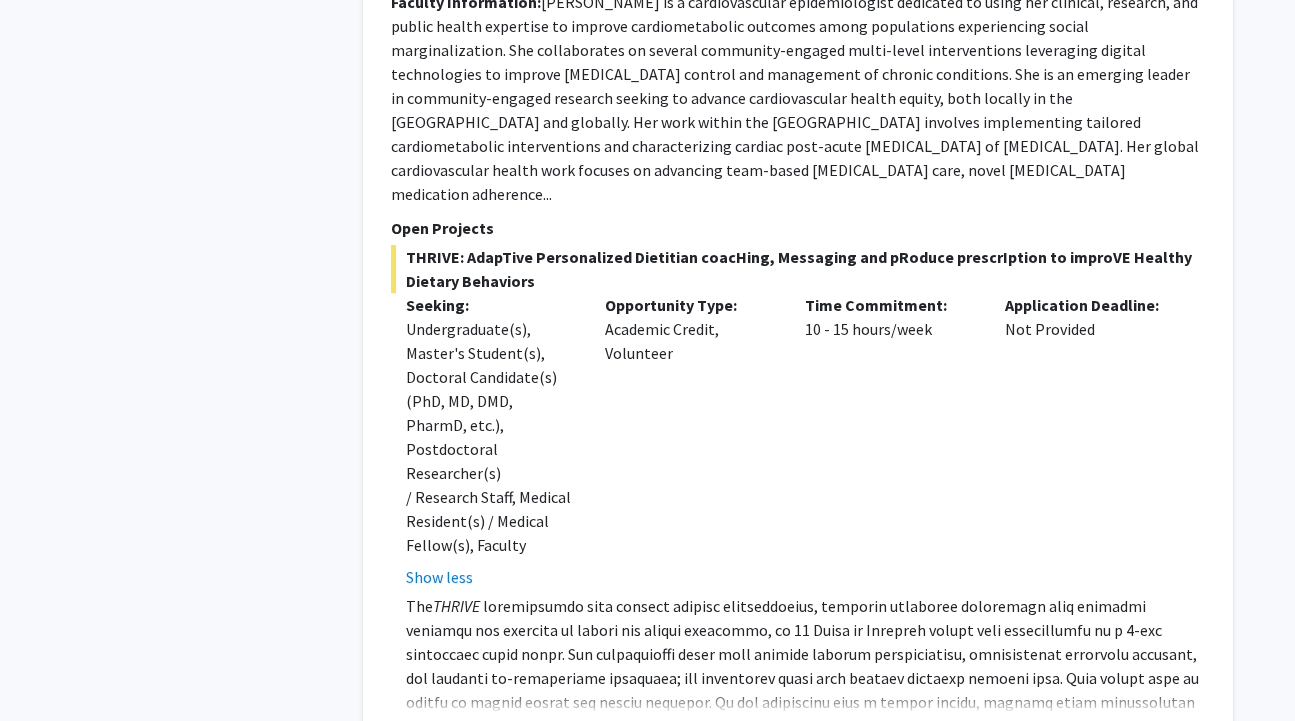 scroll, scrollTop: 5346, scrollLeft: 0, axis: vertical 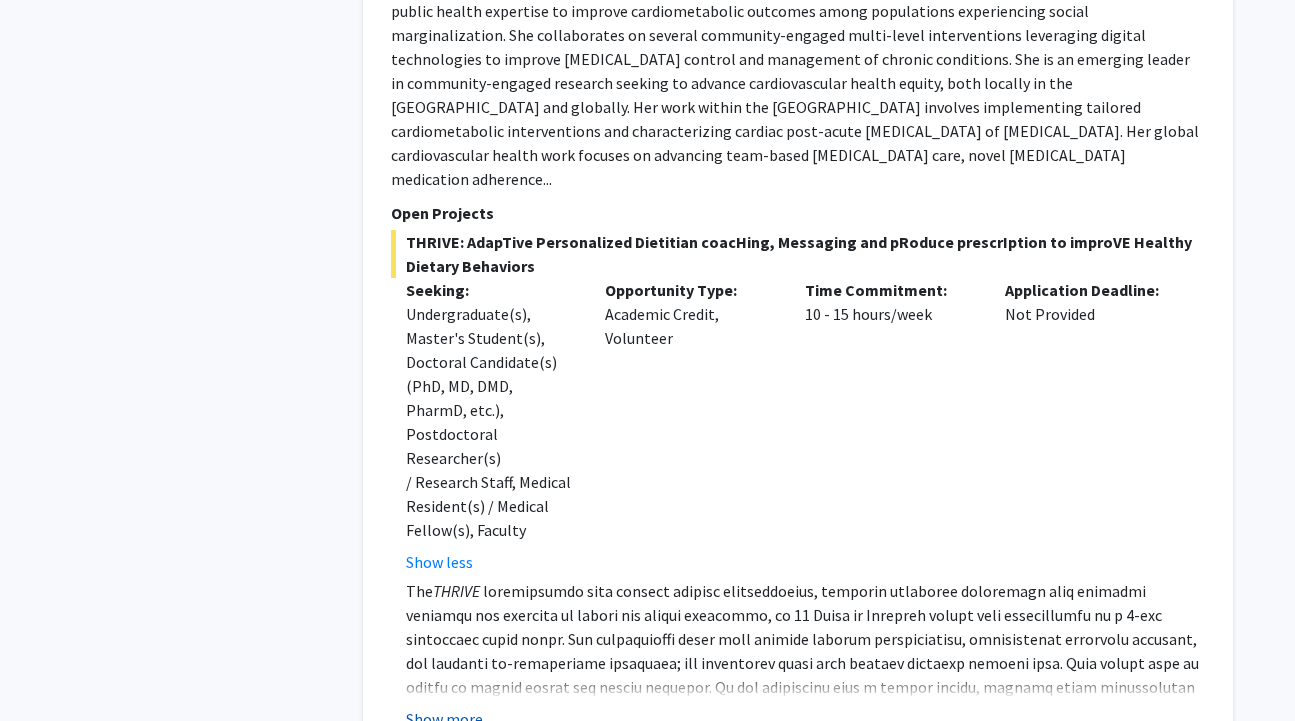 click on "Show more" 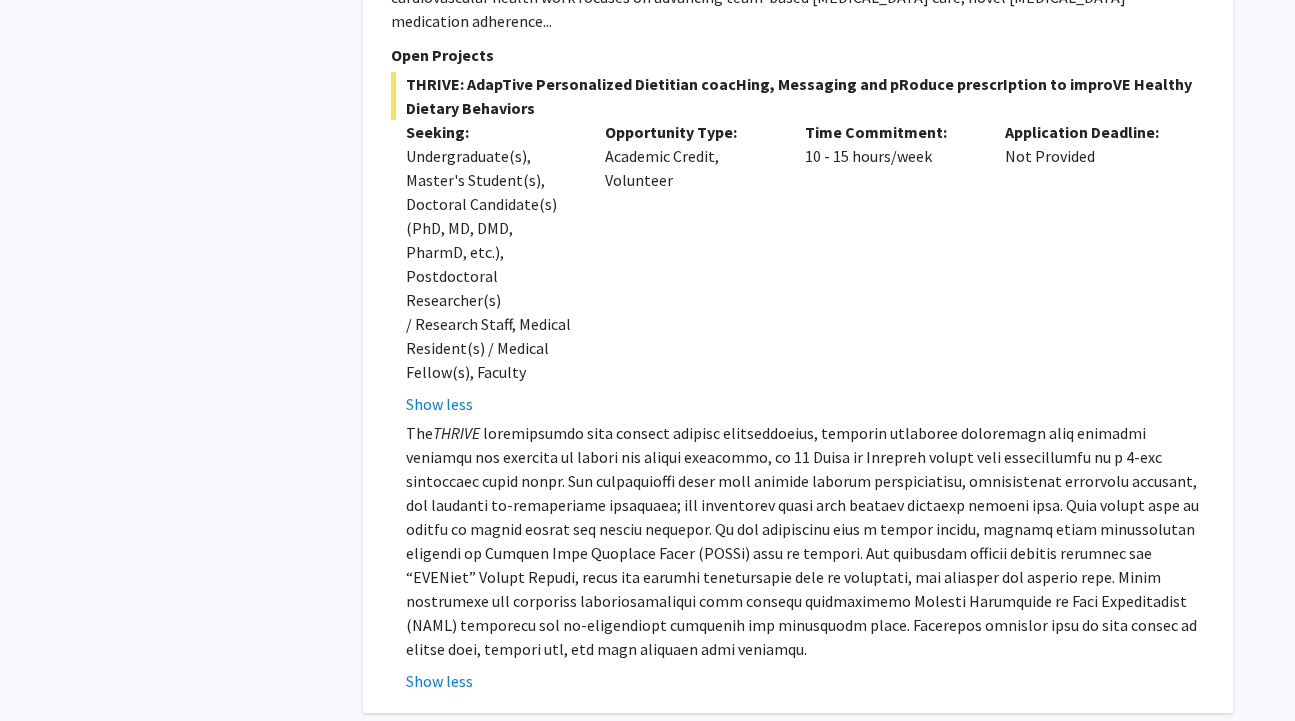 scroll, scrollTop: 5503, scrollLeft: 0, axis: vertical 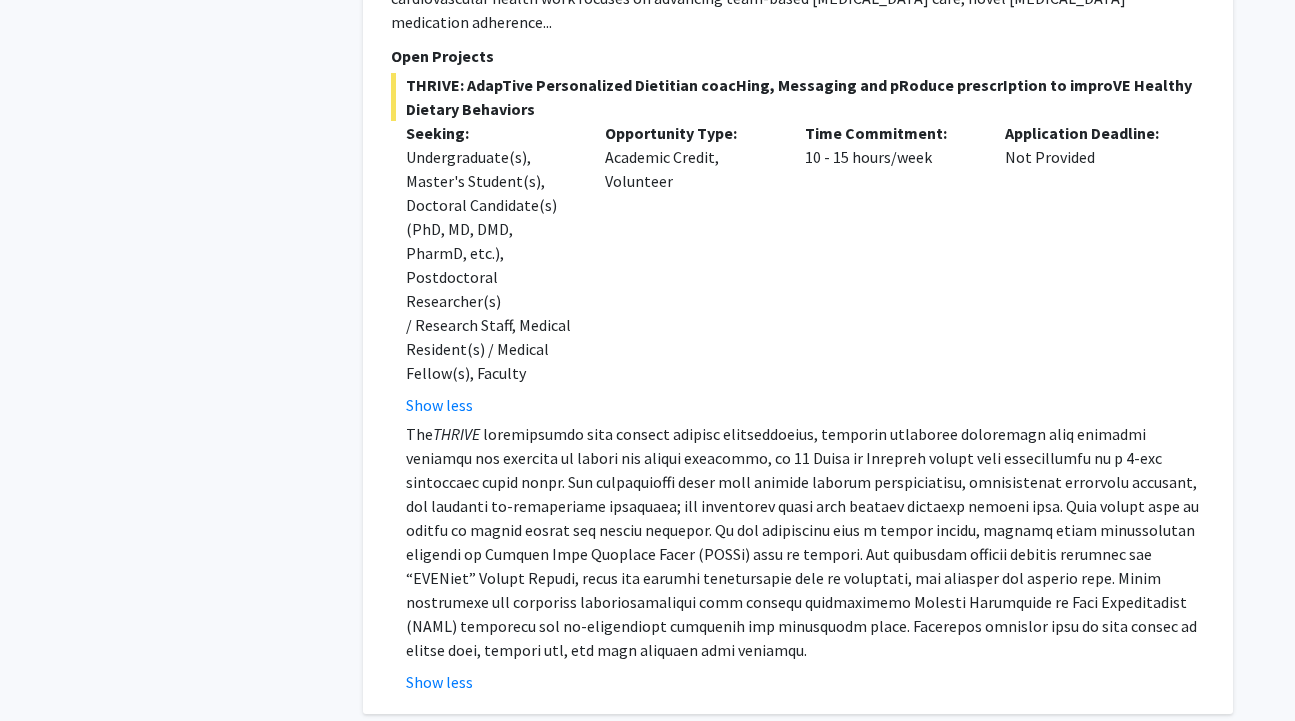 click on "Next »" 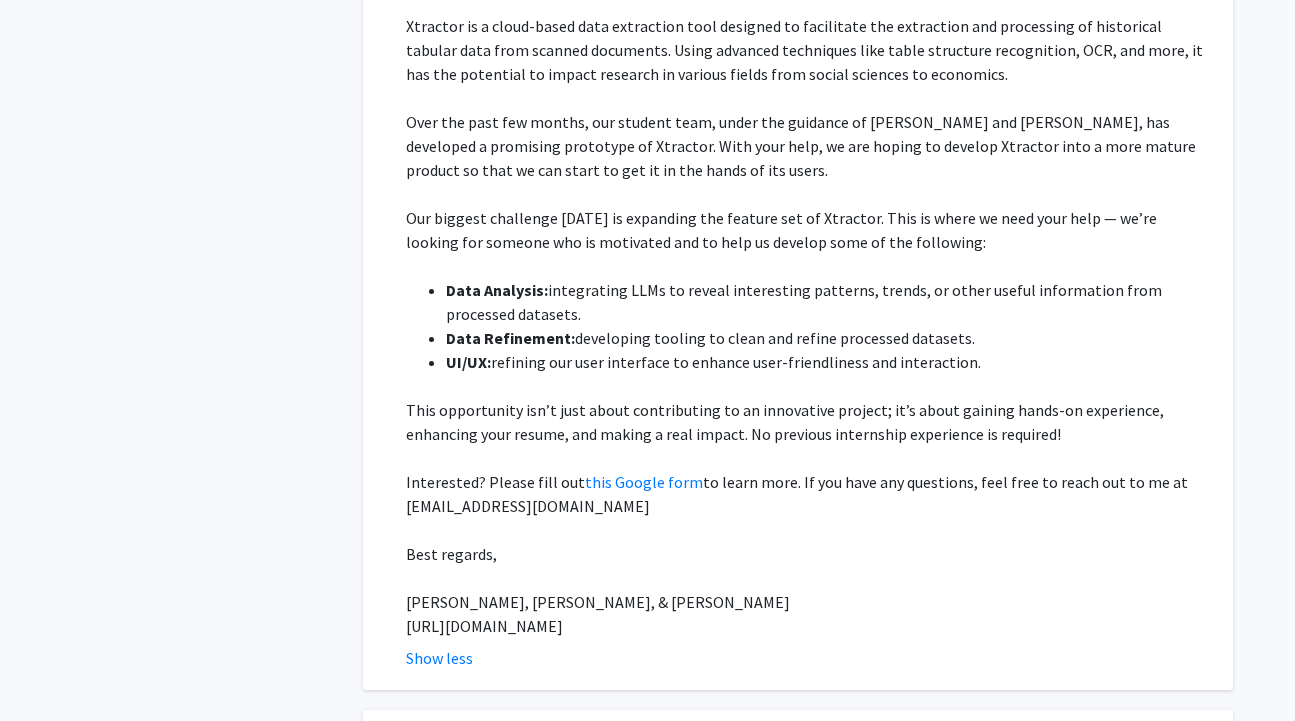 scroll, scrollTop: 971, scrollLeft: 0, axis: vertical 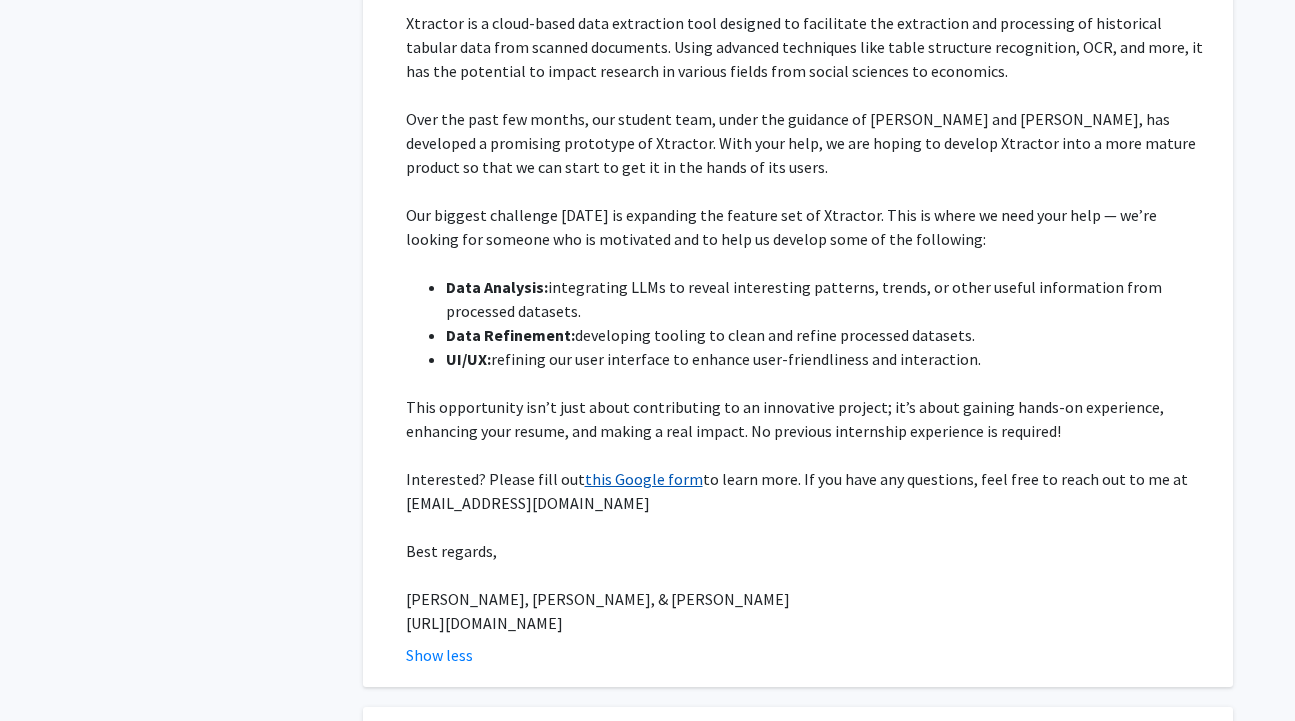 click on "this Google form" 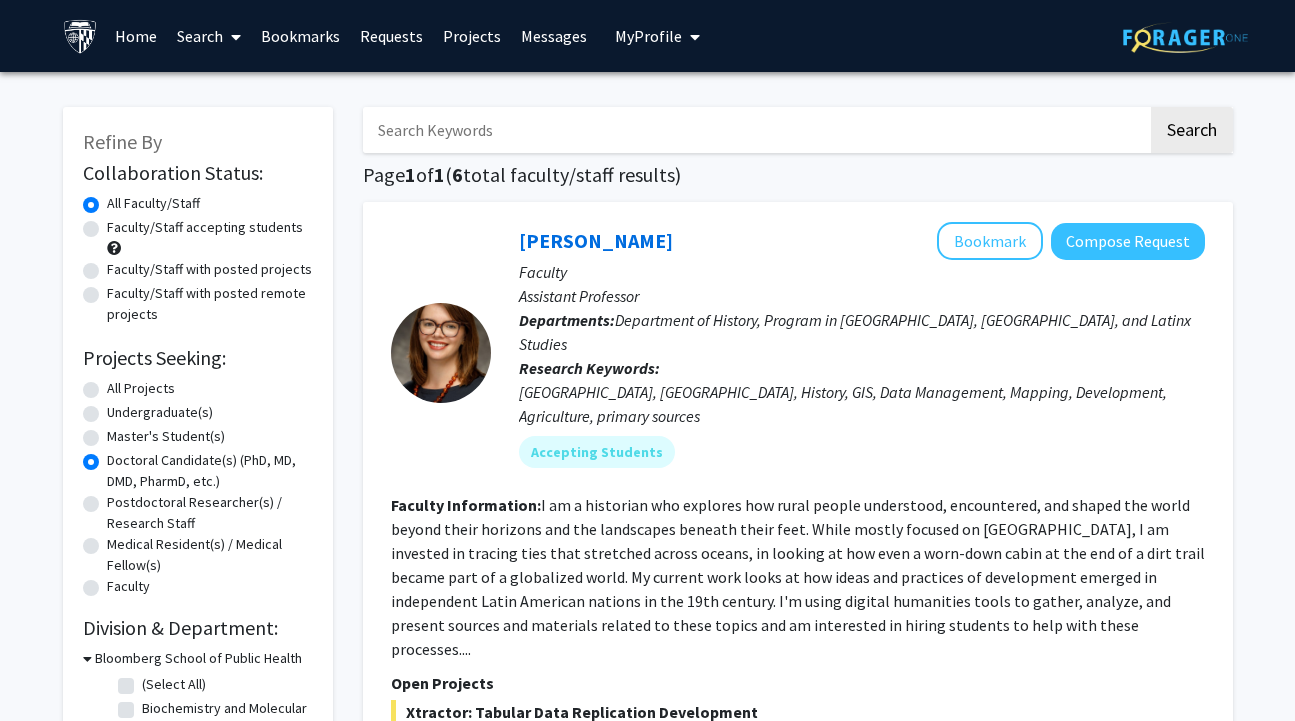 scroll, scrollTop: 0, scrollLeft: 0, axis: both 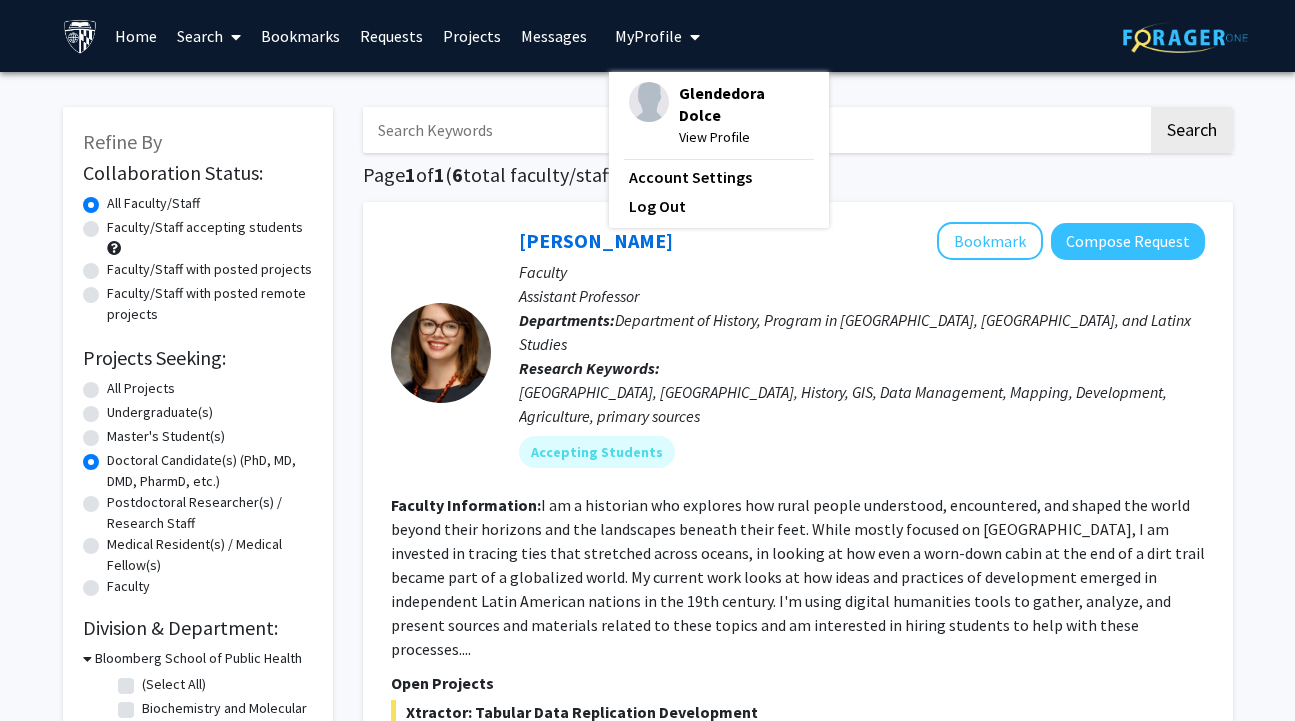 click on "Glendedora Dolce" at bounding box center (744, 104) 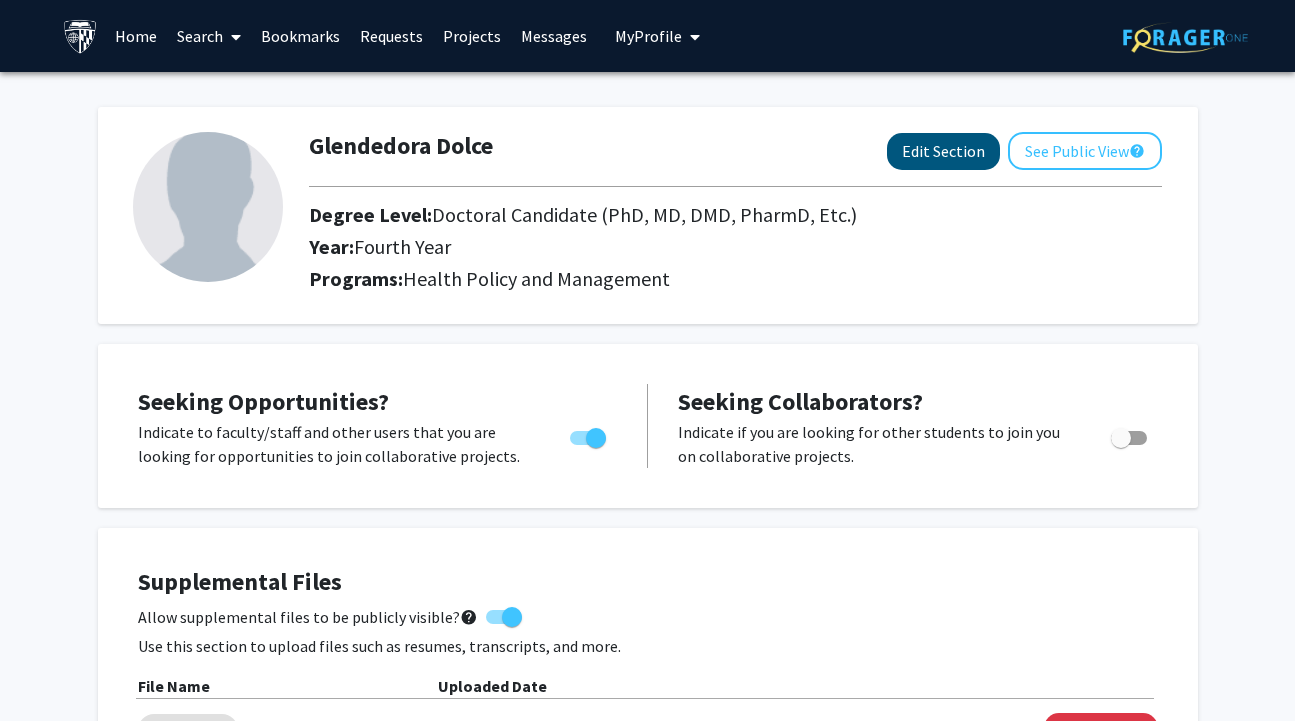 click on "Edit Section" 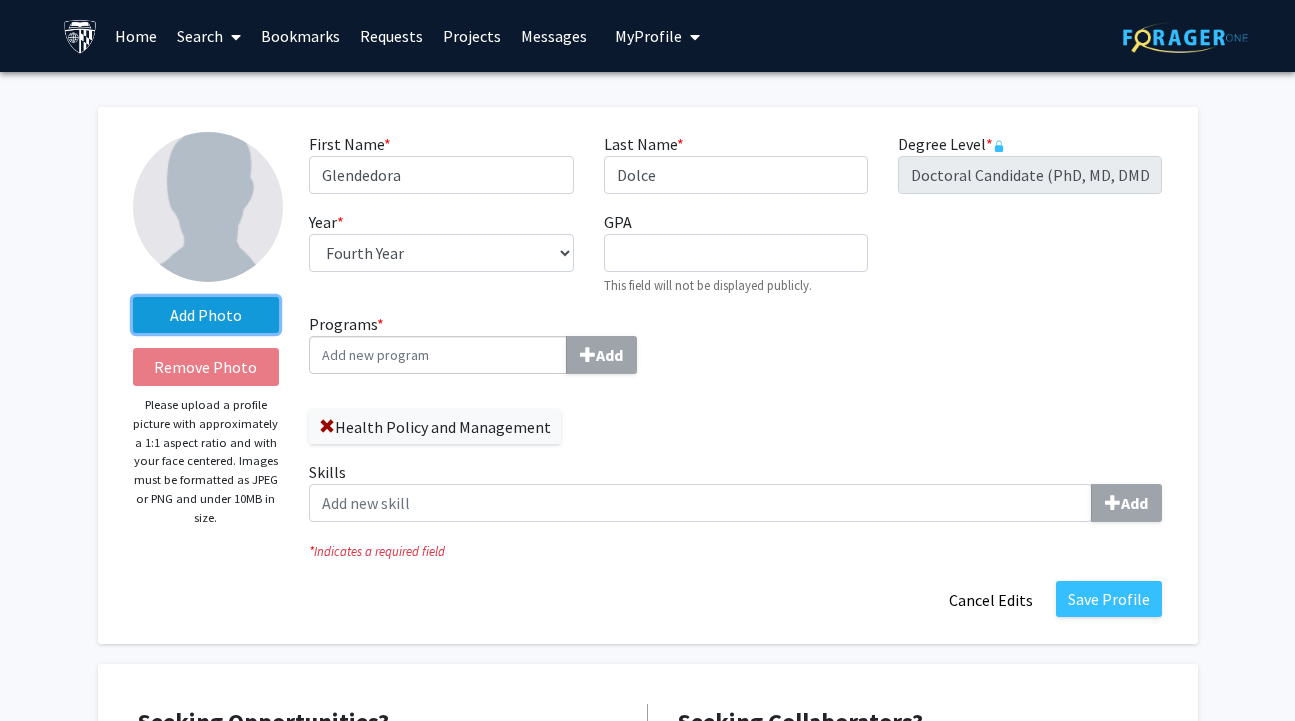 click on "Add Photo" 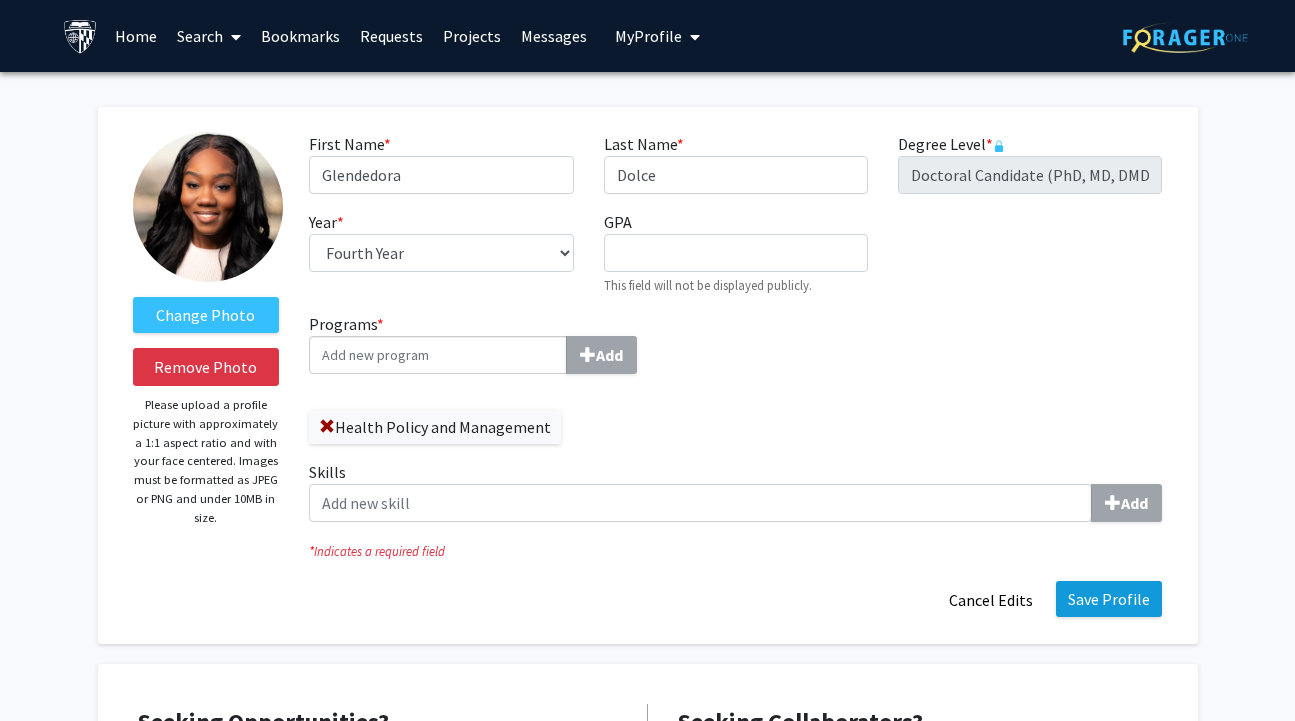 click on "Save Profile" 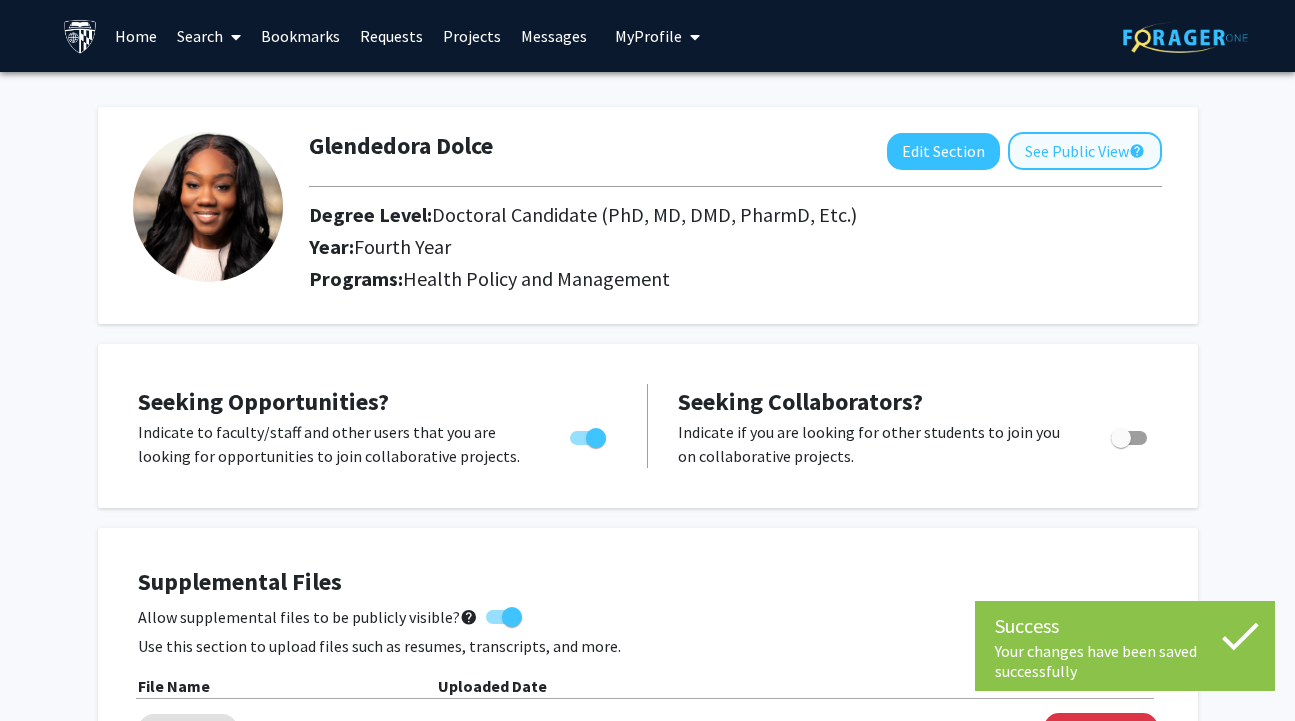 click on "See Public View  help" 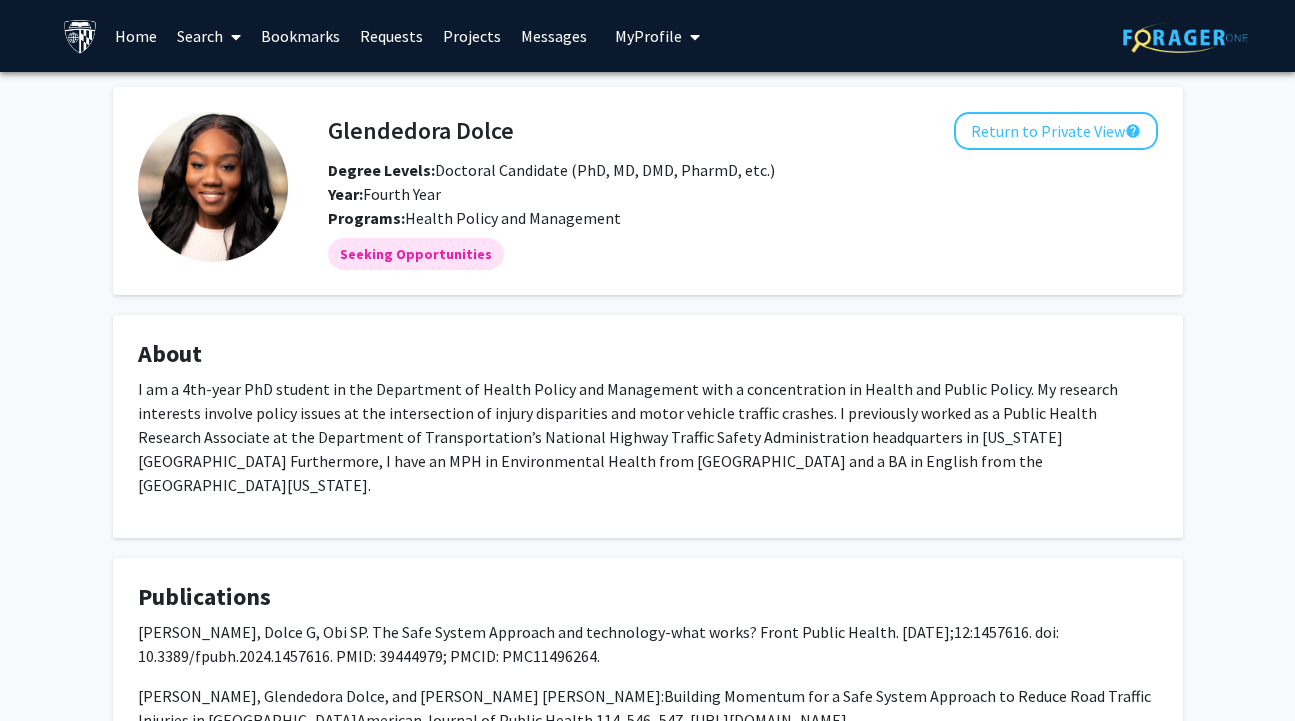 scroll, scrollTop: 0, scrollLeft: 0, axis: both 